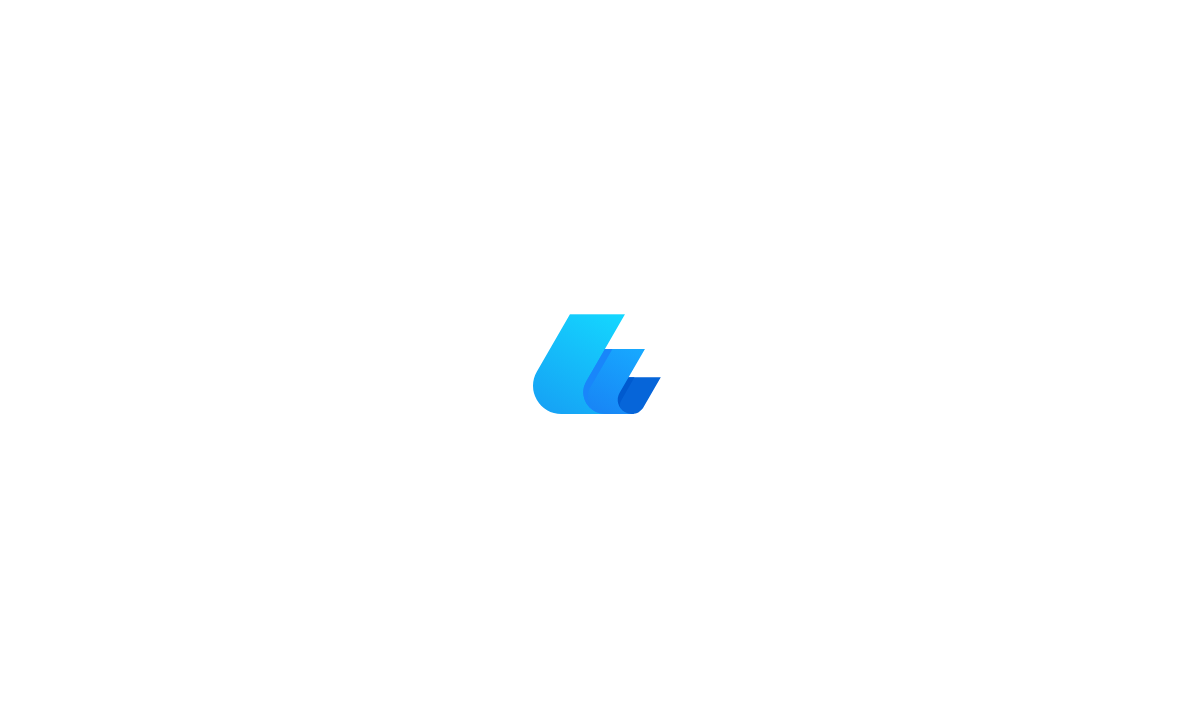 scroll, scrollTop: 0, scrollLeft: 0, axis: both 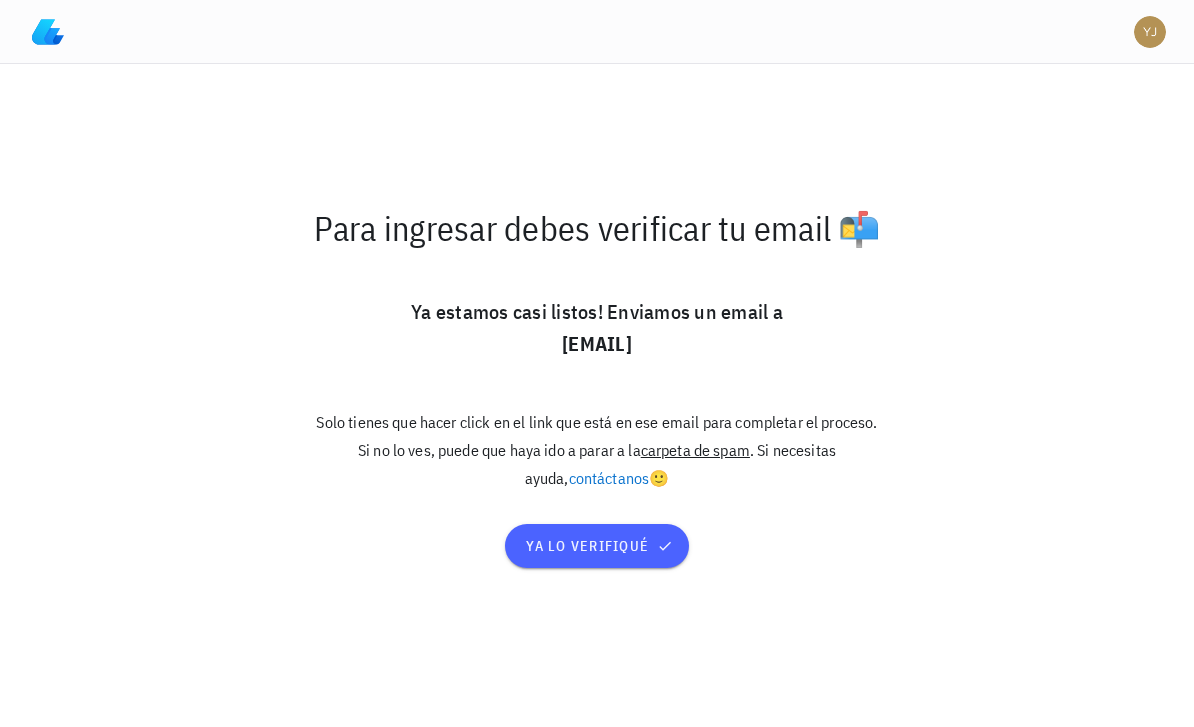 click on "ya lo verifiqué" at bounding box center [597, 546] 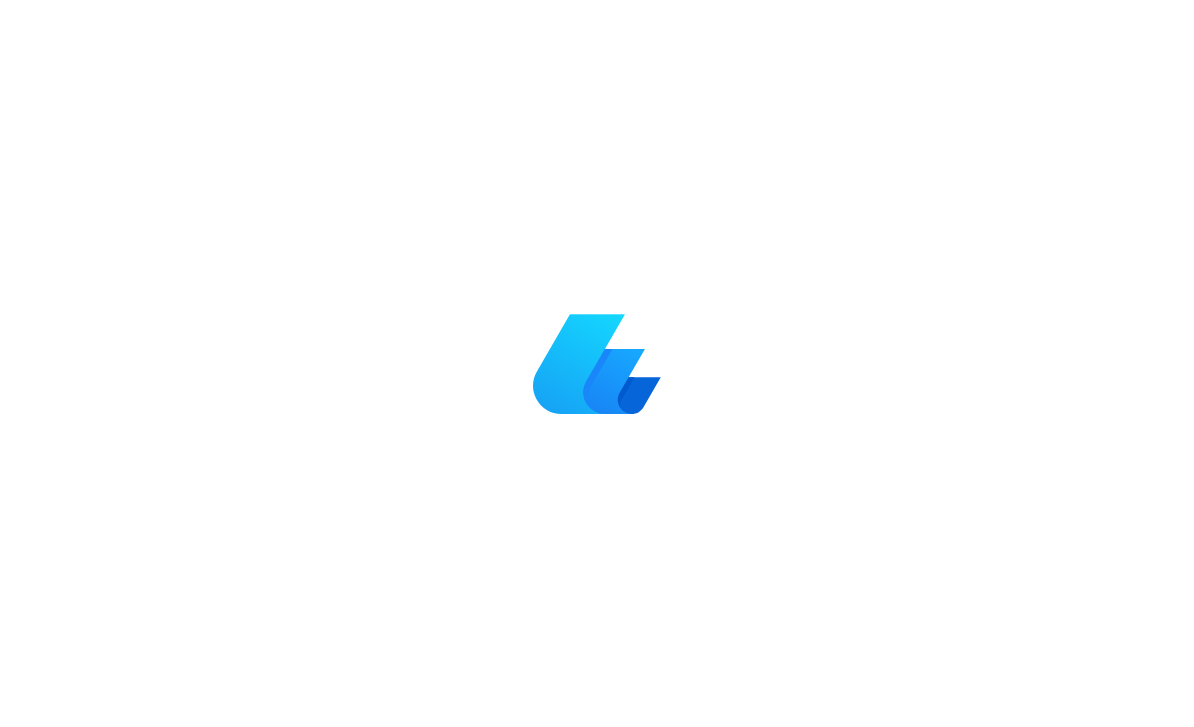 scroll, scrollTop: 0, scrollLeft: 0, axis: both 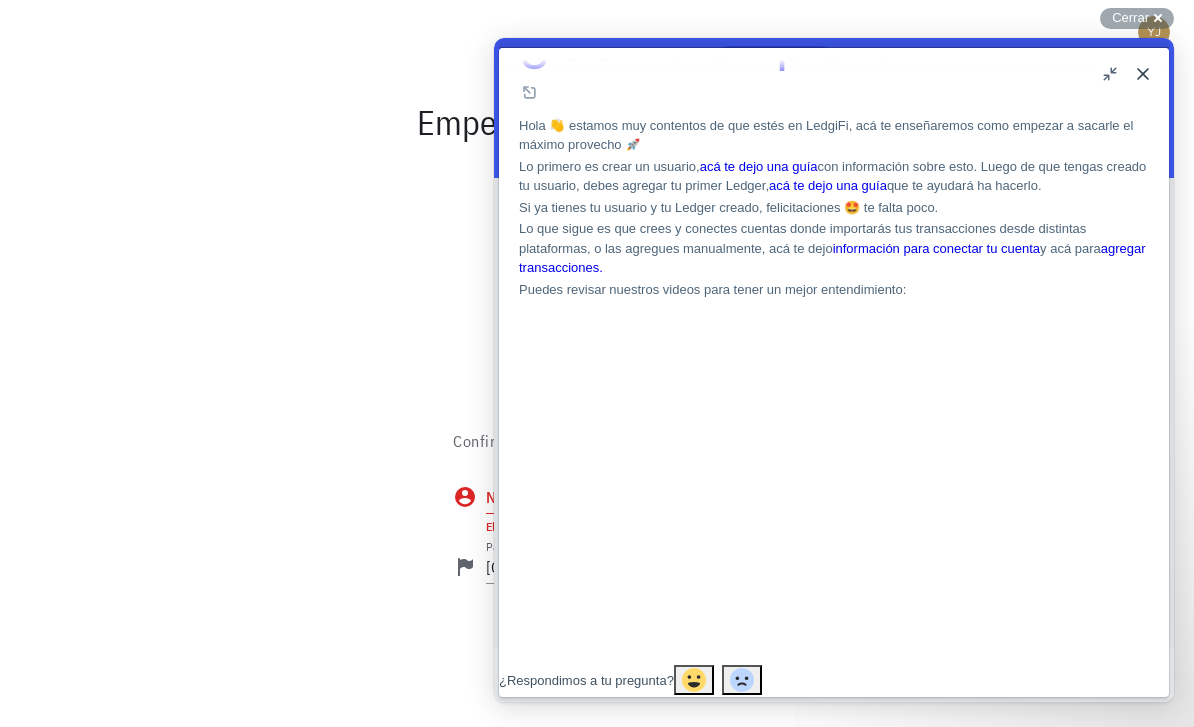 click on "u" at bounding box center (1111, 74) 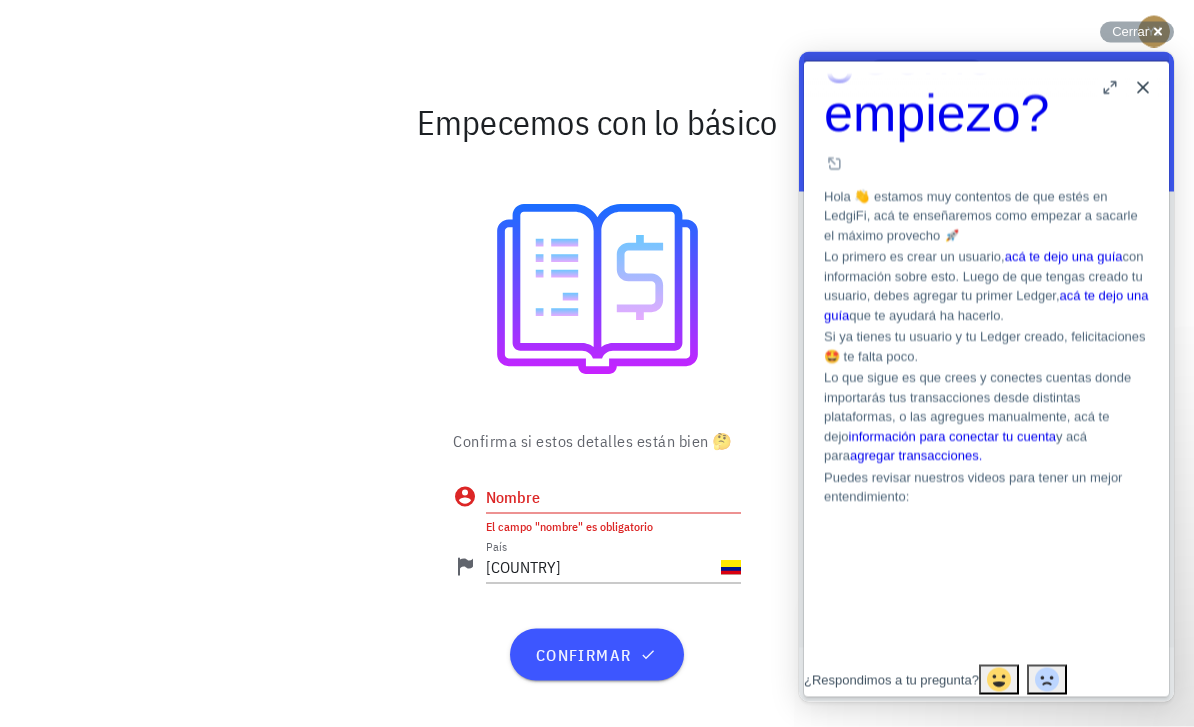 scroll, scrollTop: 64, scrollLeft: 0, axis: vertical 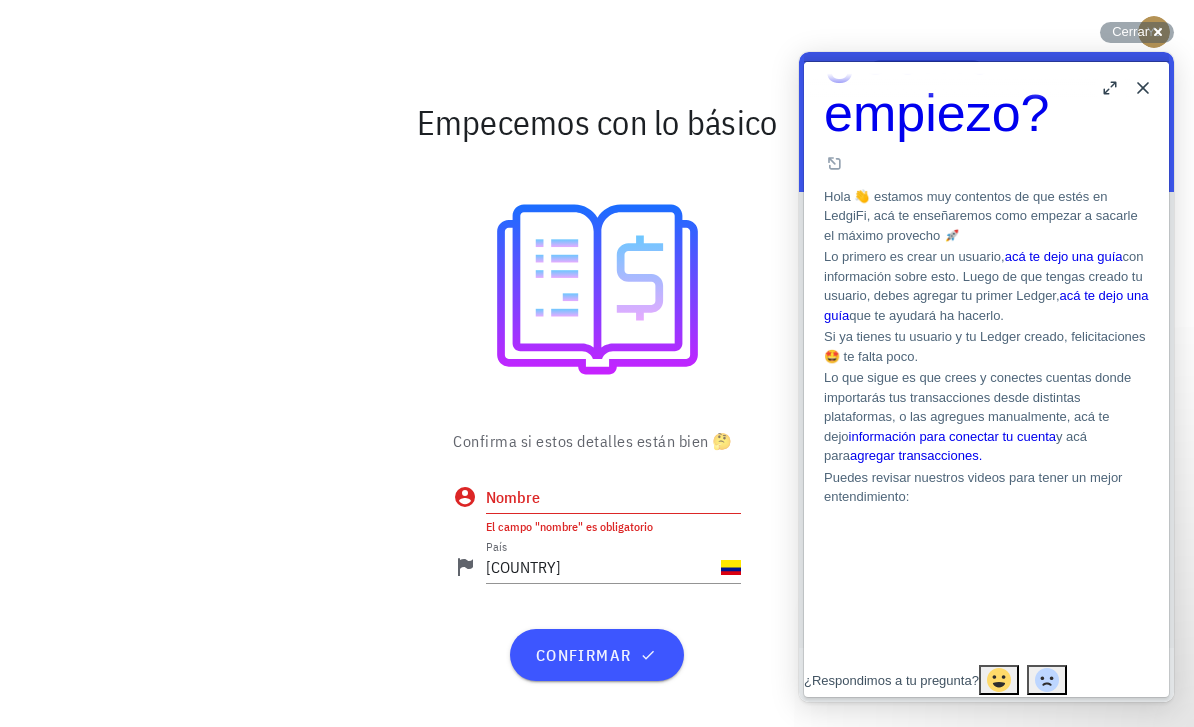 click on "Nombre" at bounding box center [613, 497] 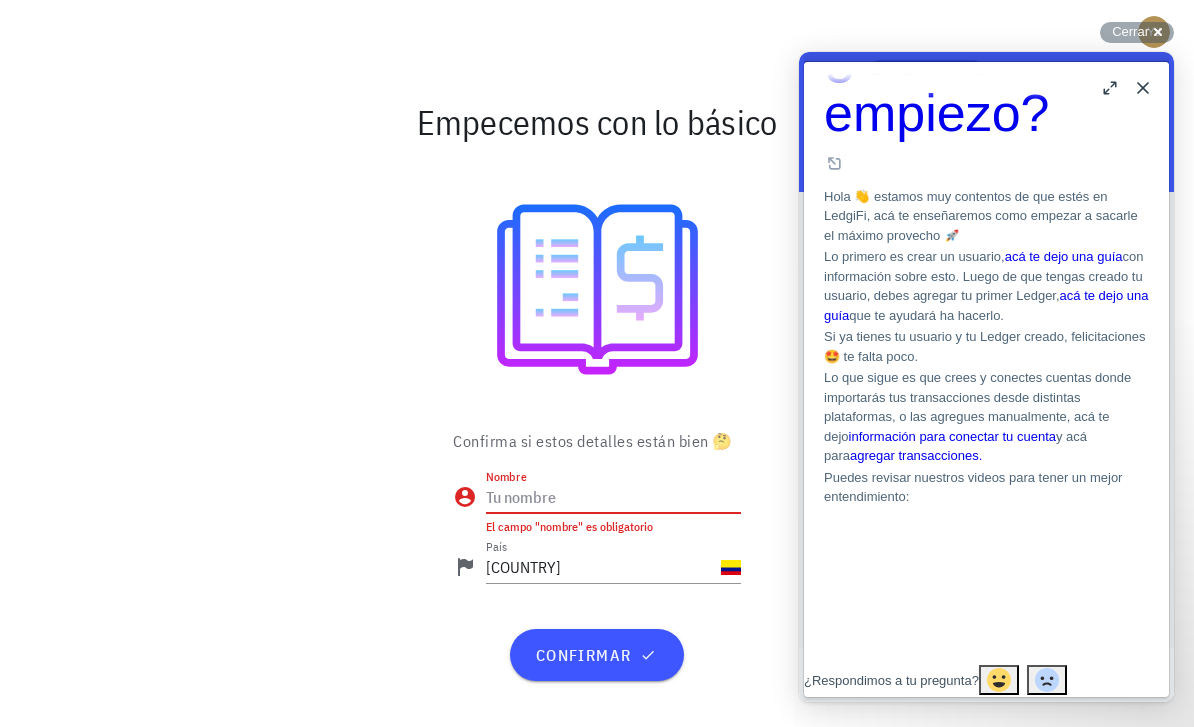 click on "Nombre" at bounding box center [613, 497] 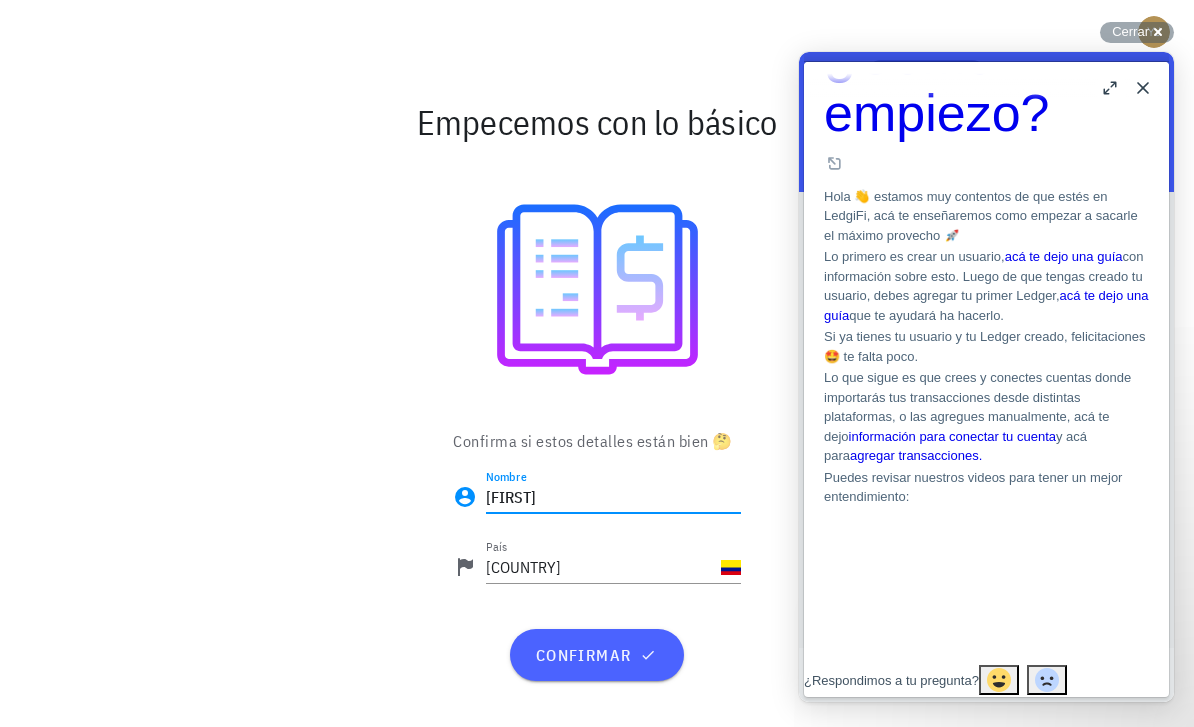 type on "[NAME]" 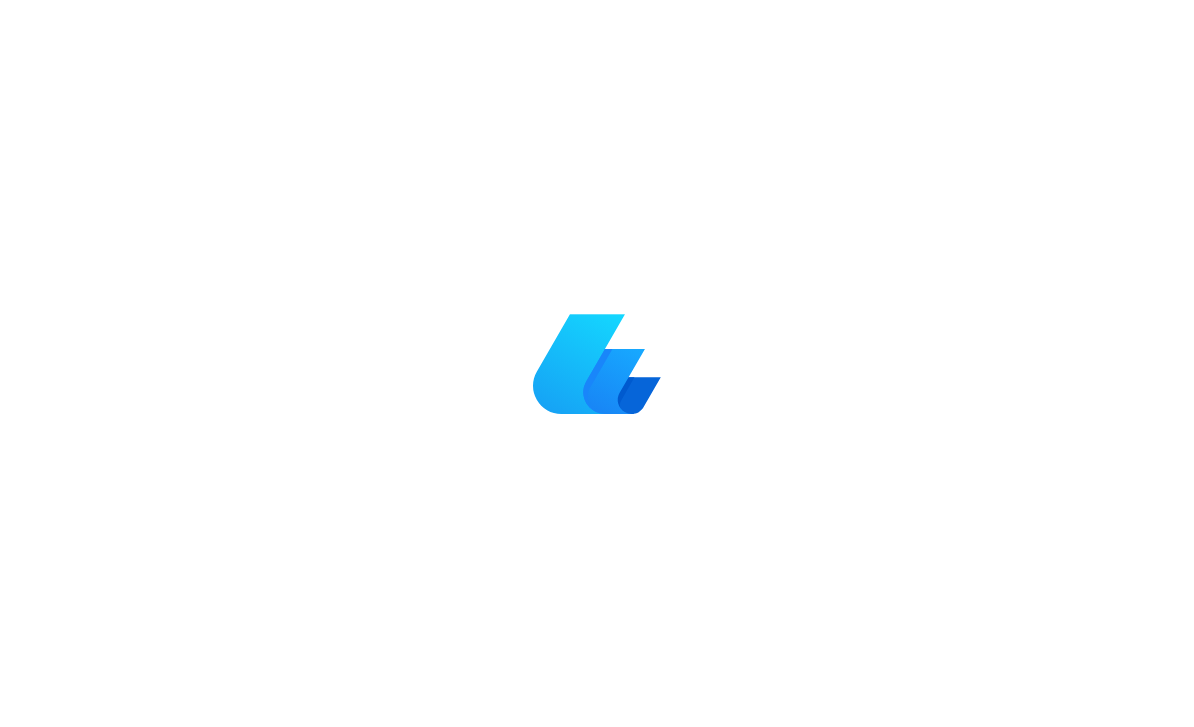 scroll, scrollTop: 0, scrollLeft: 0, axis: both 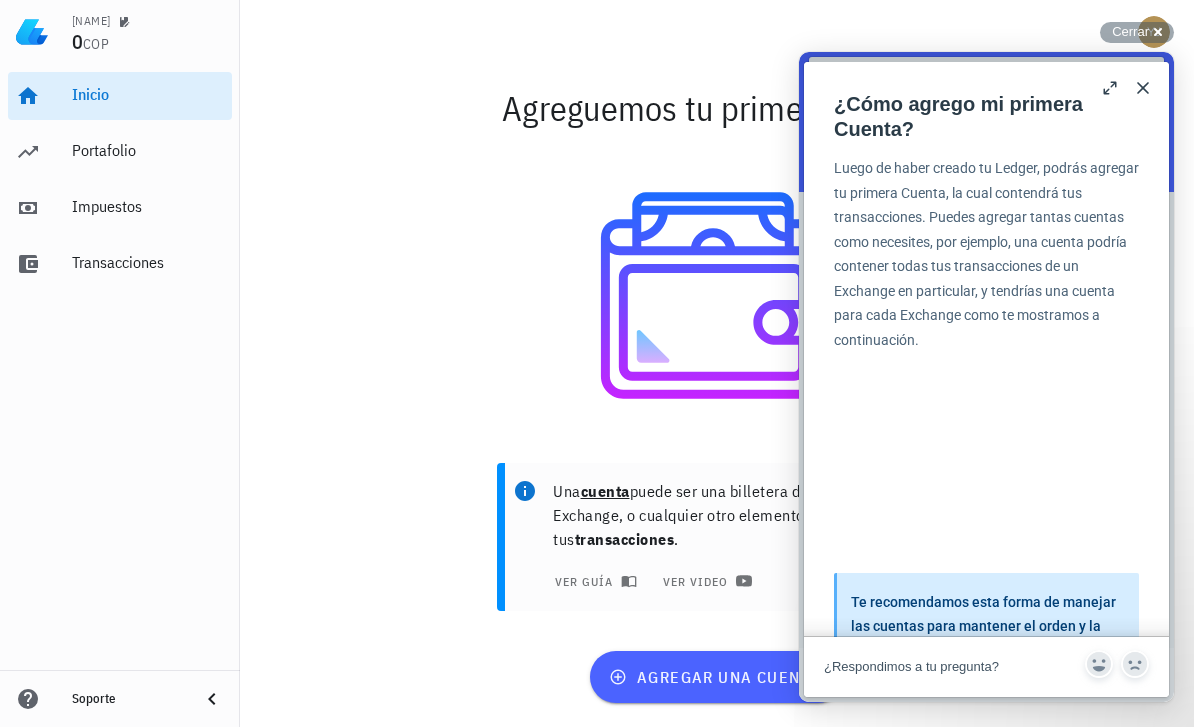 click on "agregar una cuenta" at bounding box center [716, 677] 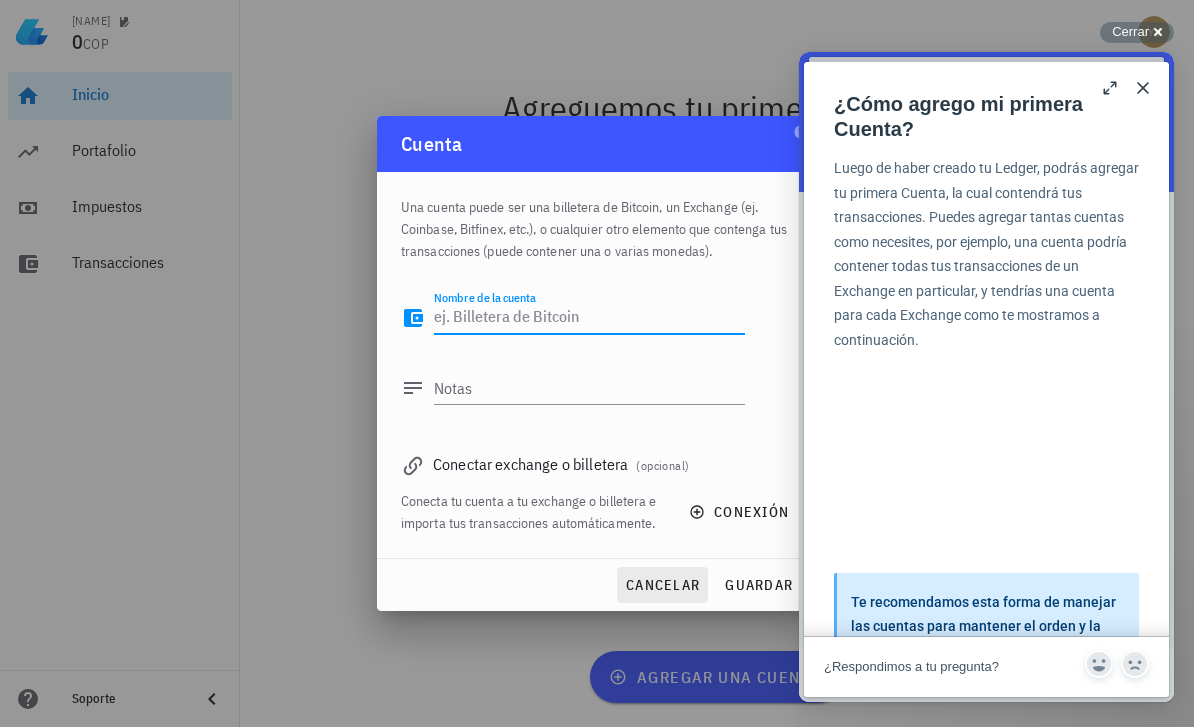 click on "cancelar" at bounding box center (662, 585) 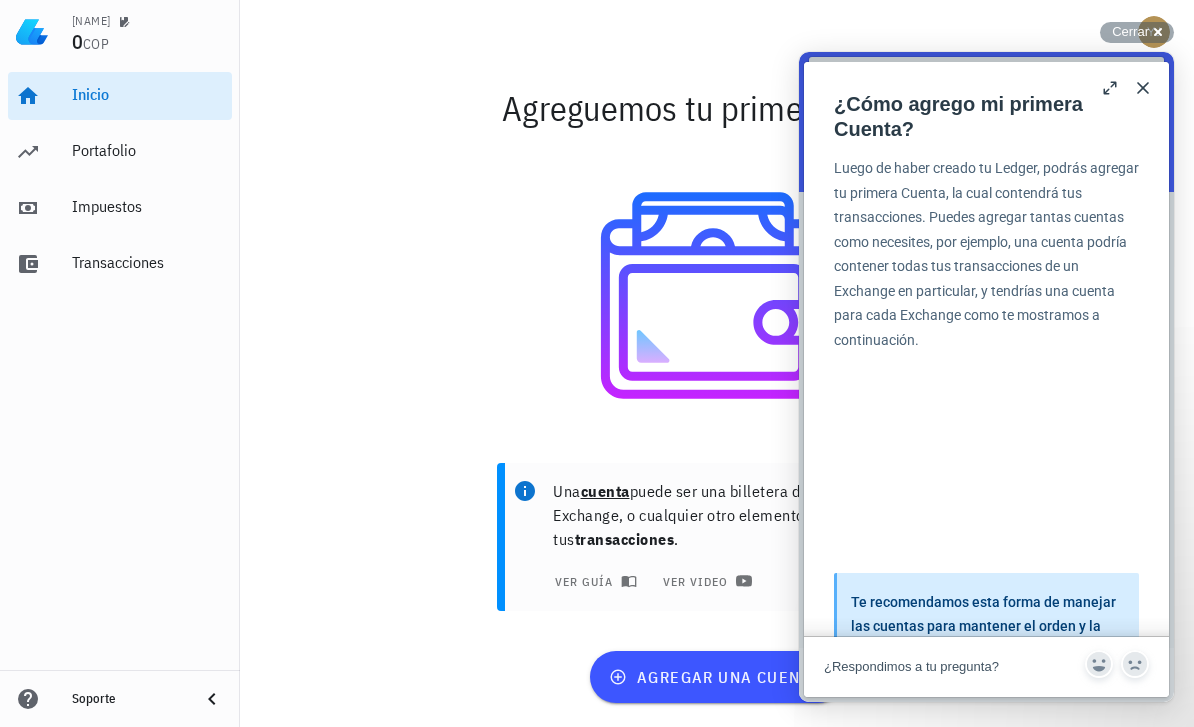 scroll, scrollTop: 683, scrollLeft: 0, axis: vertical 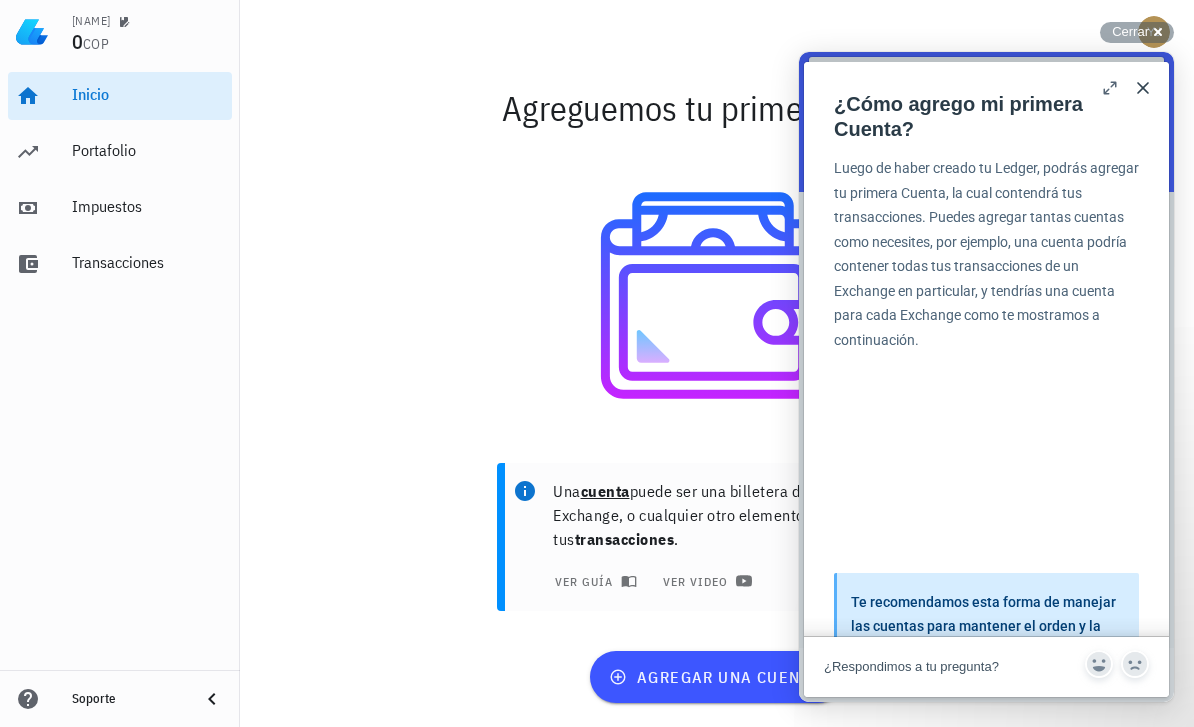 click on "b" at bounding box center (1111, 88) 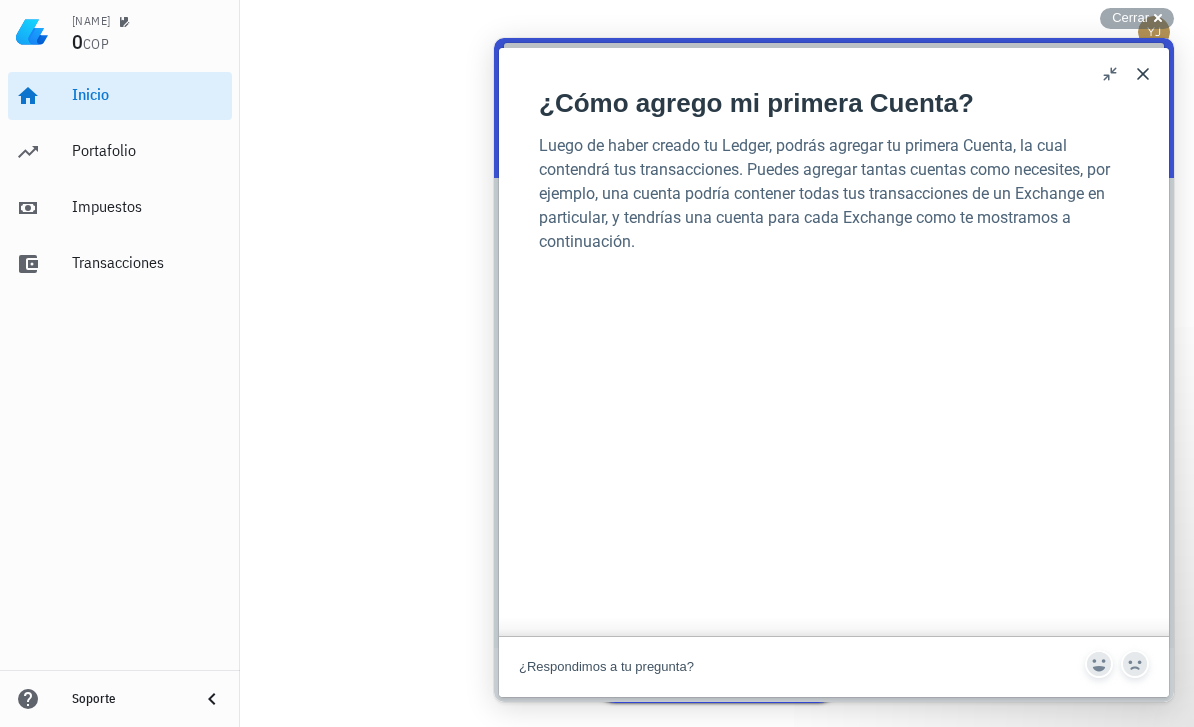 scroll, scrollTop: 522, scrollLeft: 0, axis: vertical 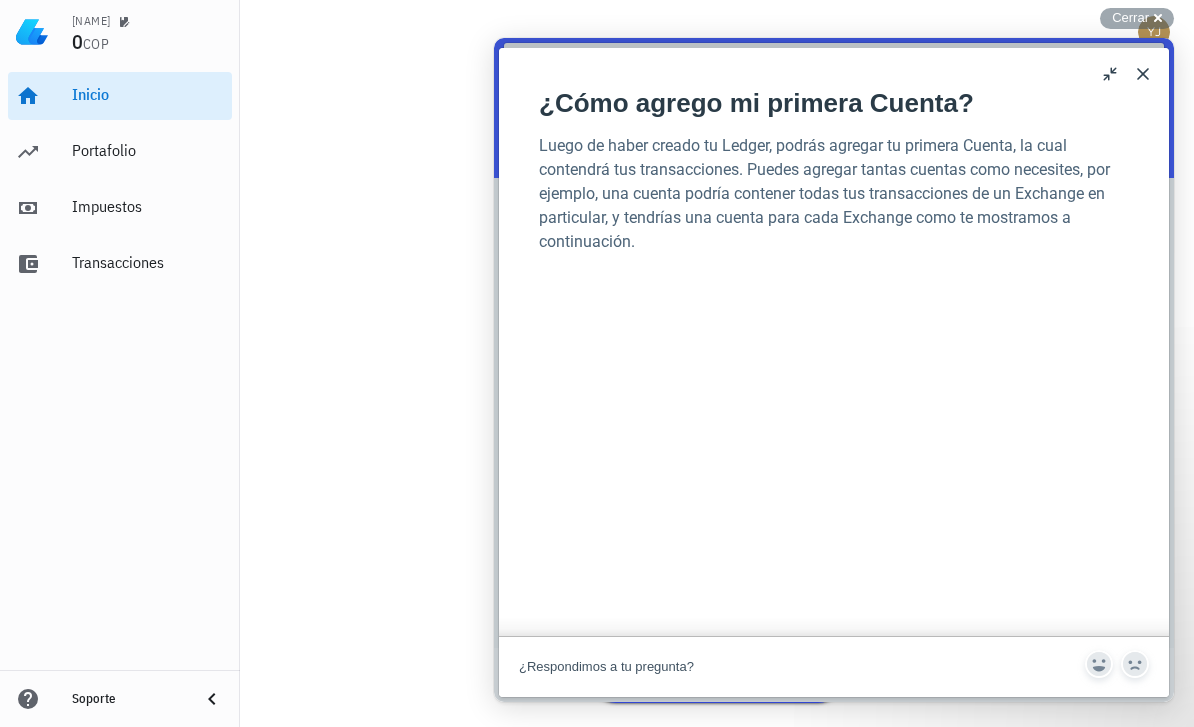 click at bounding box center (717, 295) 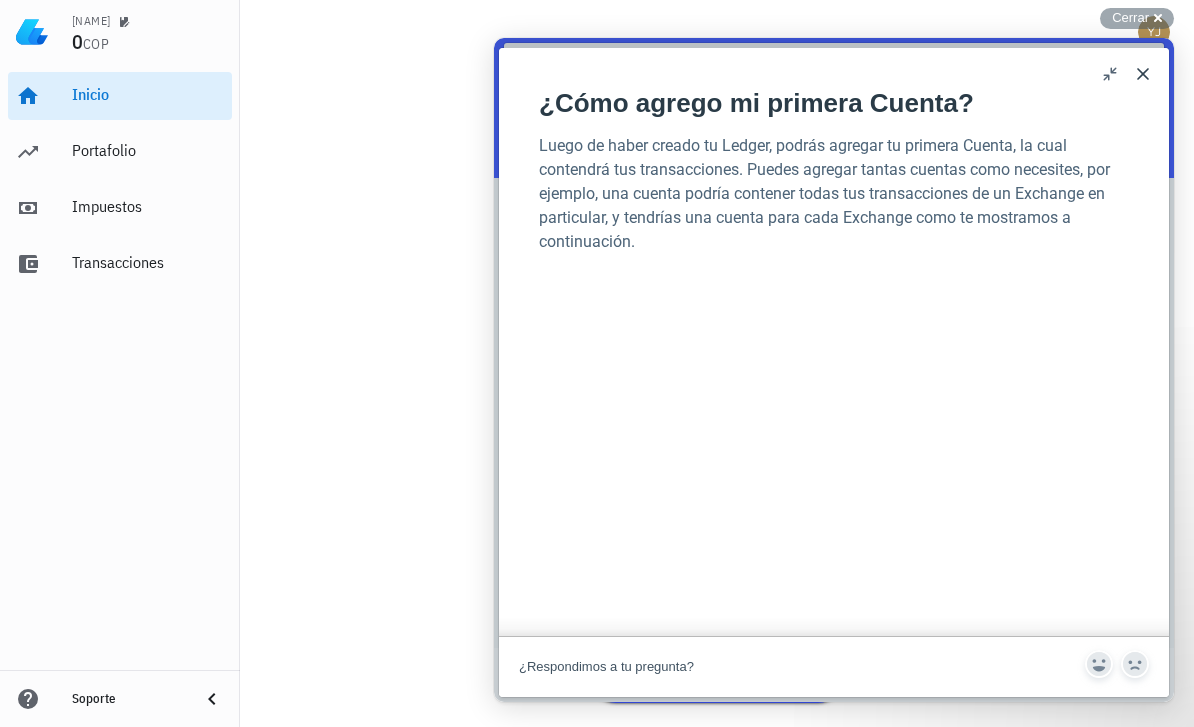 click on "u" at bounding box center [1111, 74] 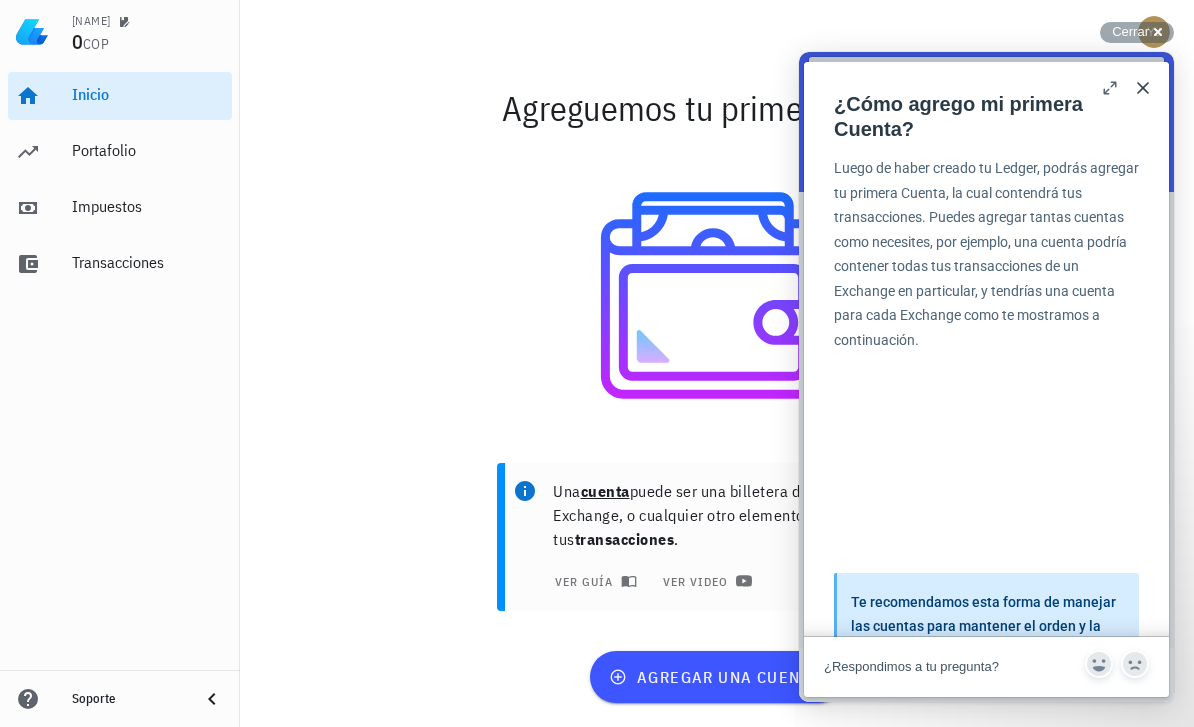 scroll, scrollTop: 64, scrollLeft: 0, axis: vertical 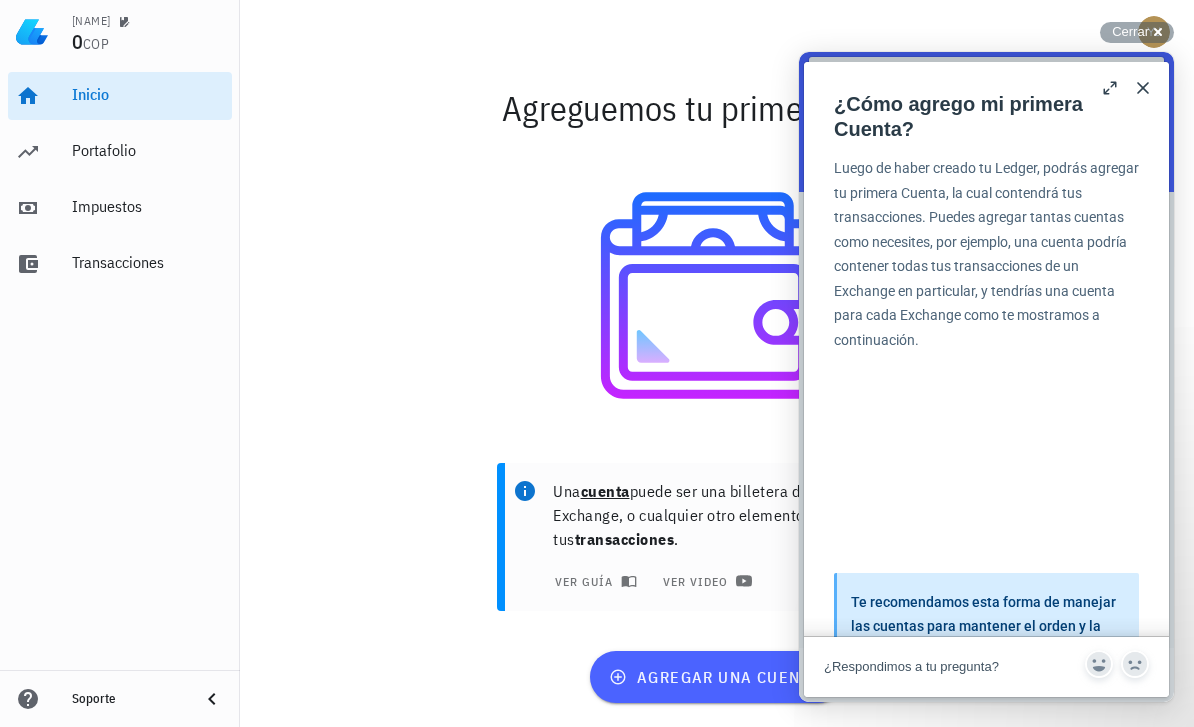 click on "agregar una cuenta" at bounding box center [716, 677] 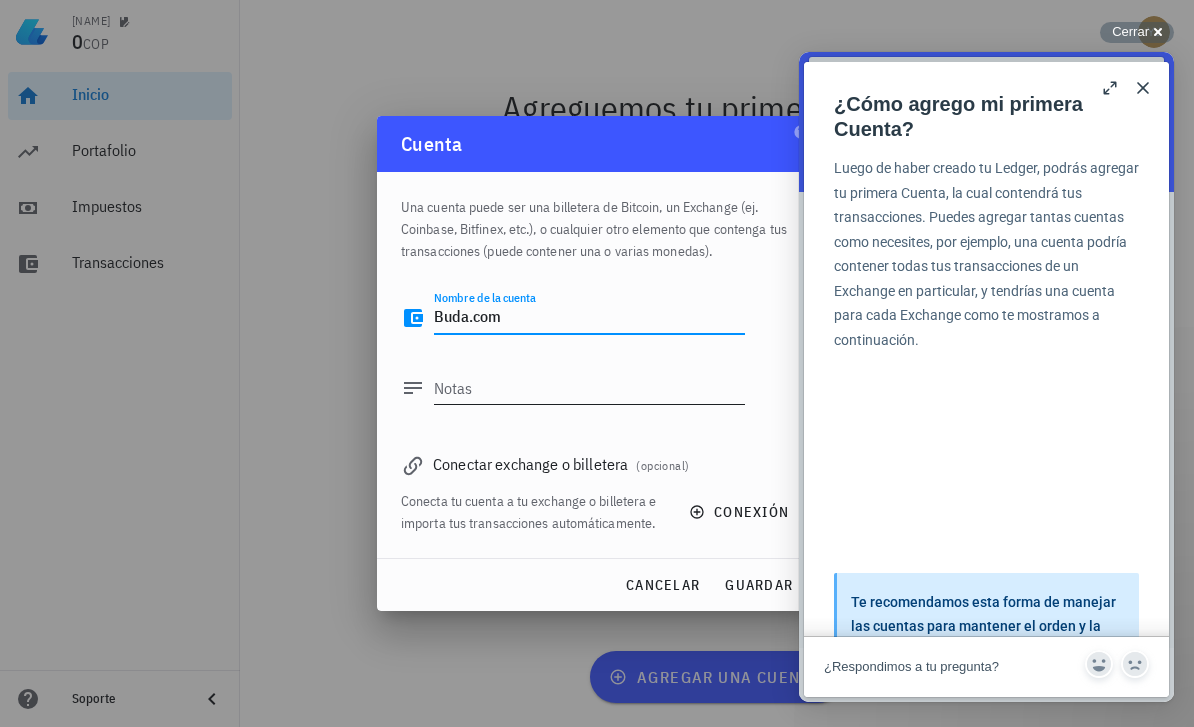 type on "Buda.com" 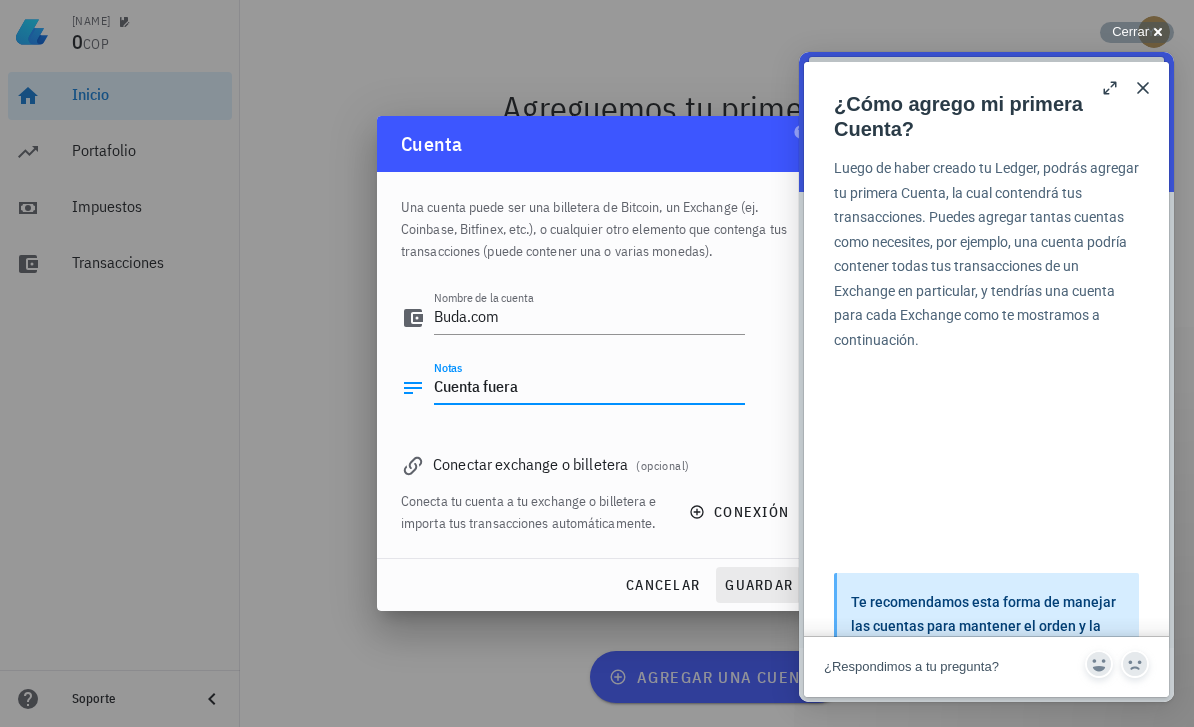 type on "Cuenta fuera" 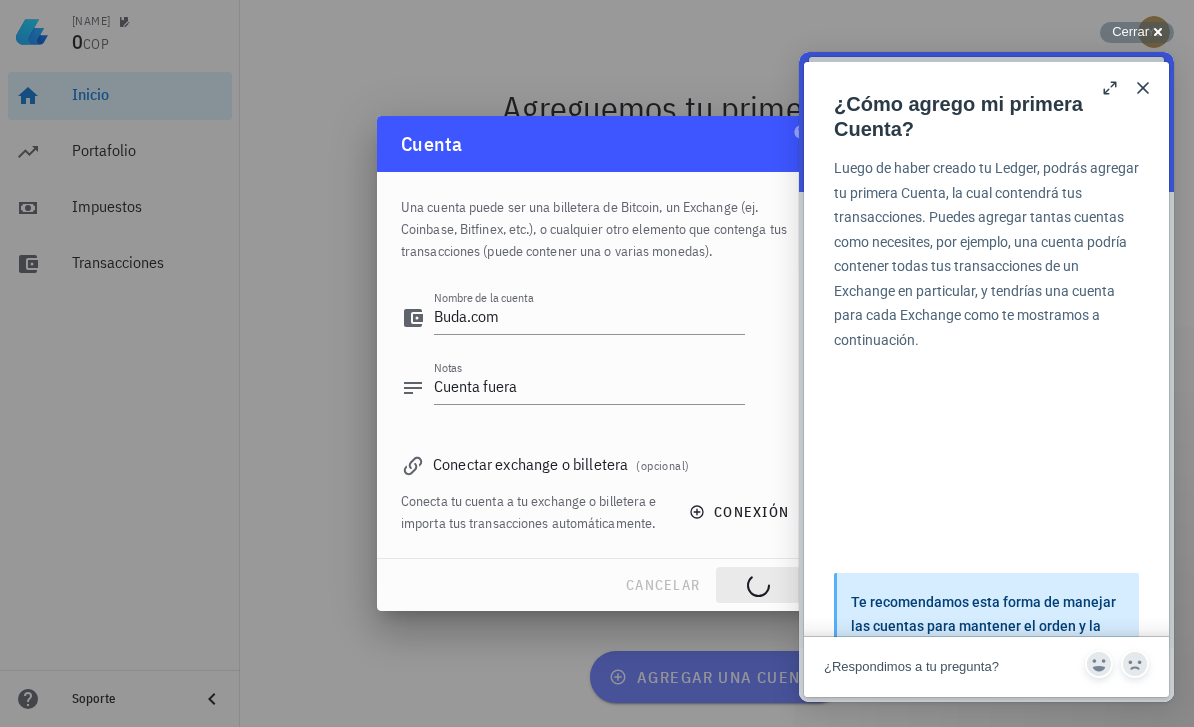 type 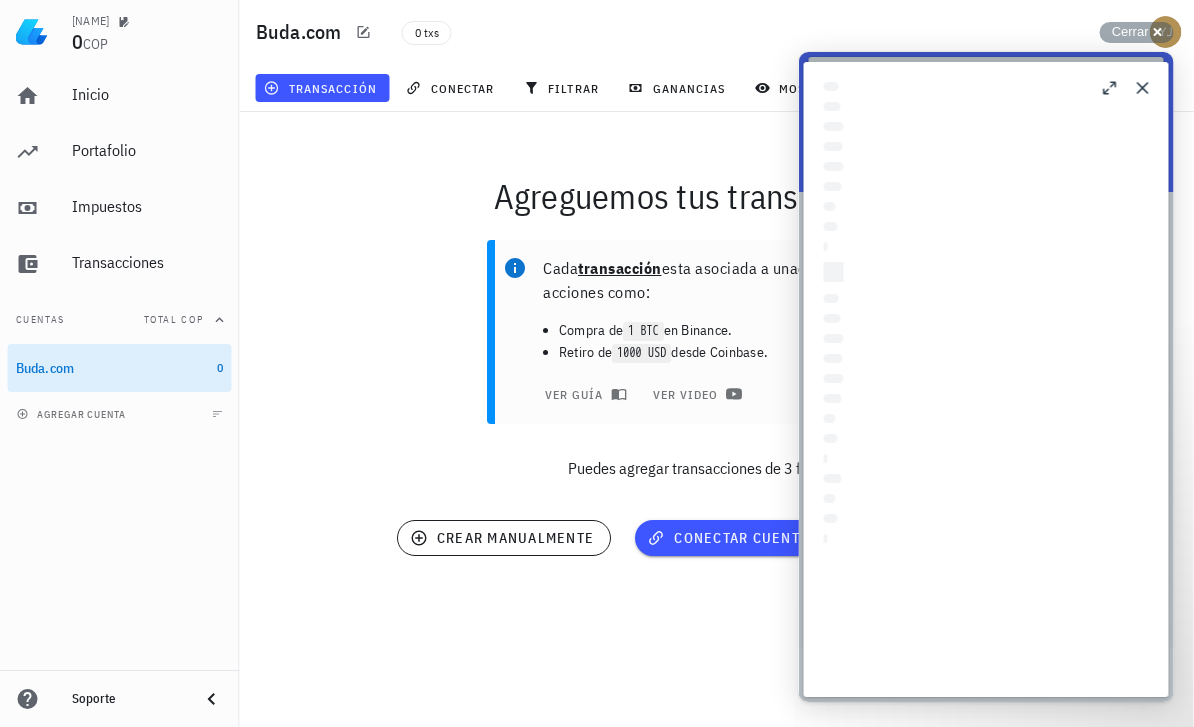 scroll, scrollTop: 64, scrollLeft: 12, axis: both 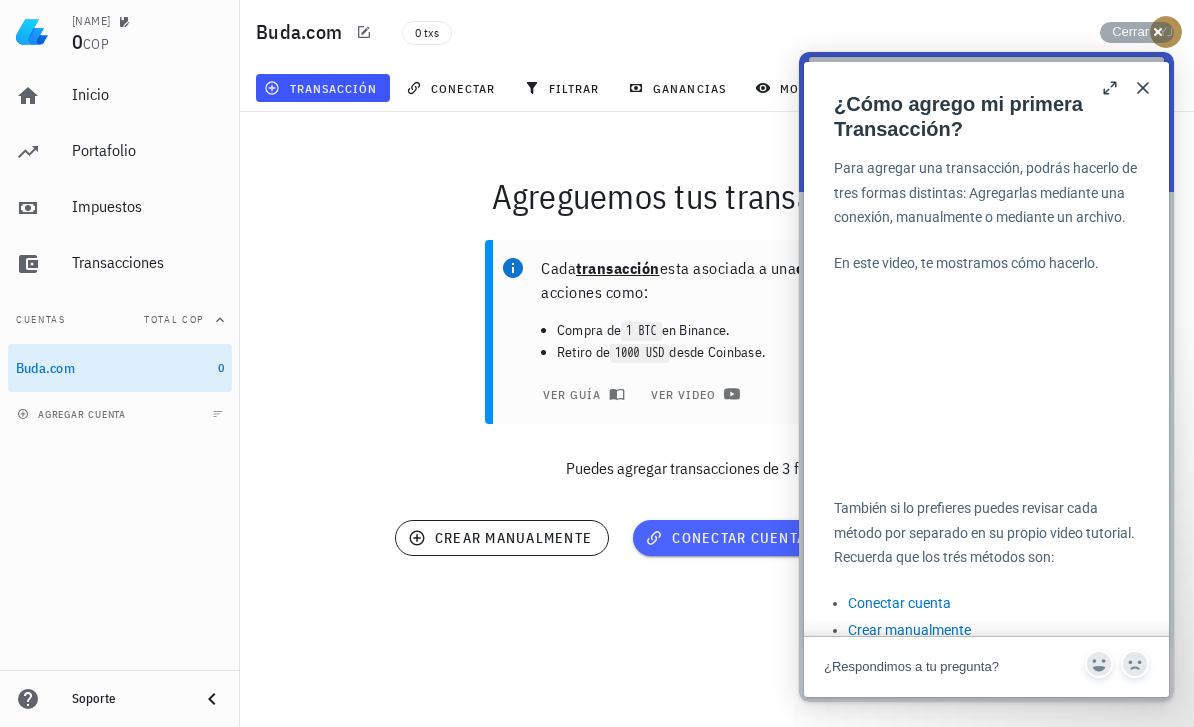 click on "conectar cuenta" at bounding box center (727, 538) 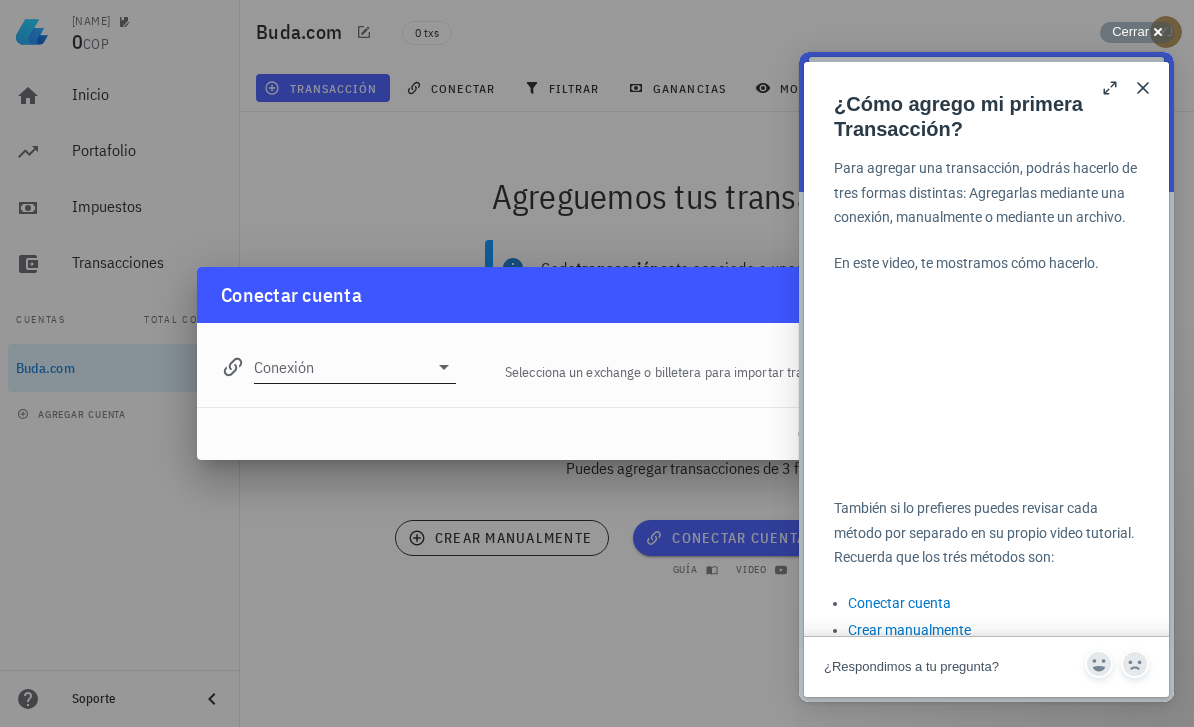 click 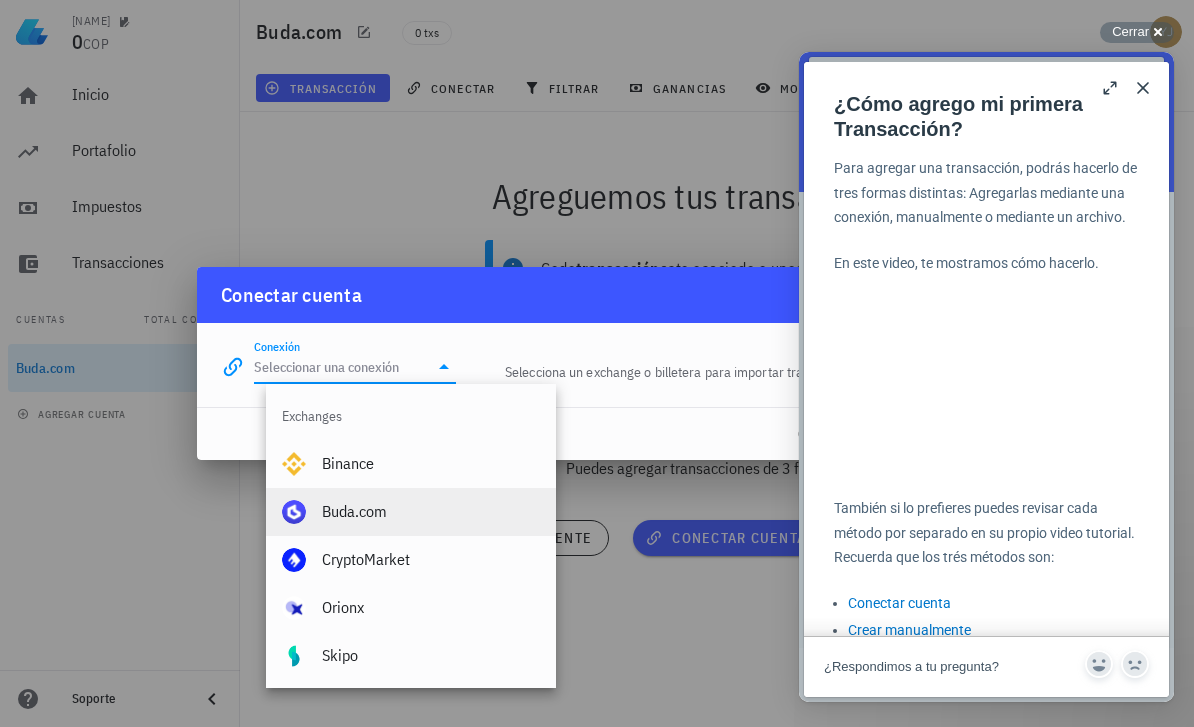 click on "Buda.com" at bounding box center (431, 511) 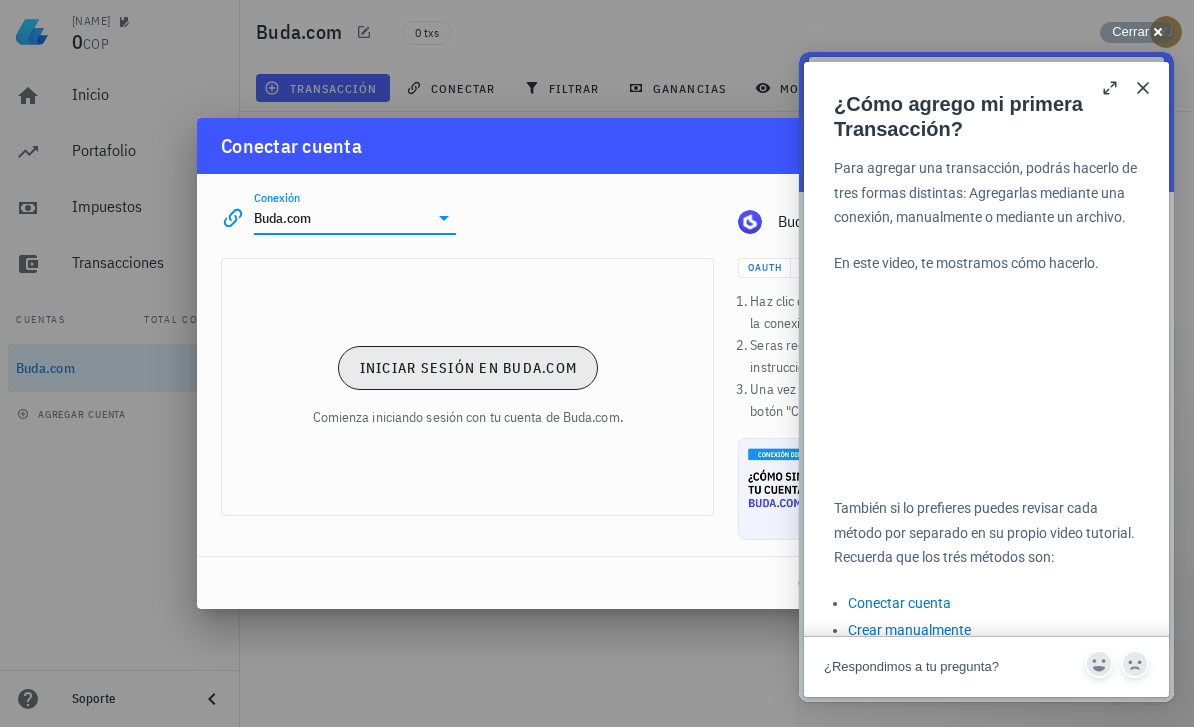click on "Iniciar sesión en Buda.com" at bounding box center (467, 368) 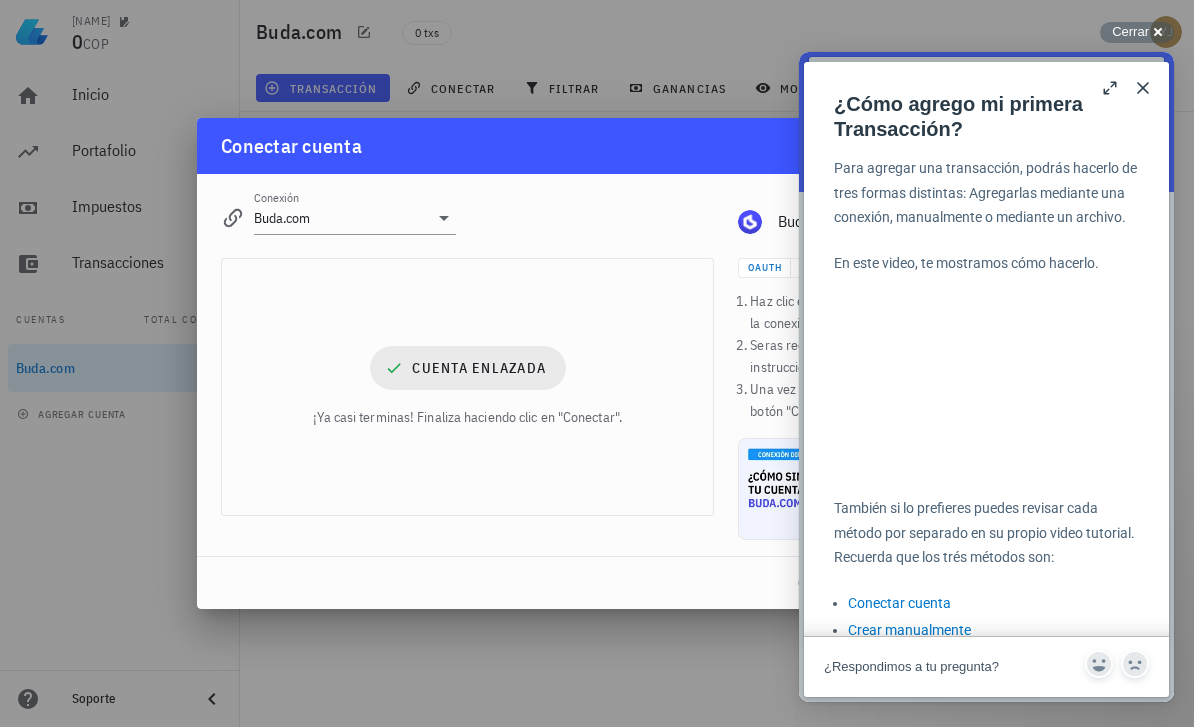 scroll, scrollTop: 0, scrollLeft: 12, axis: horizontal 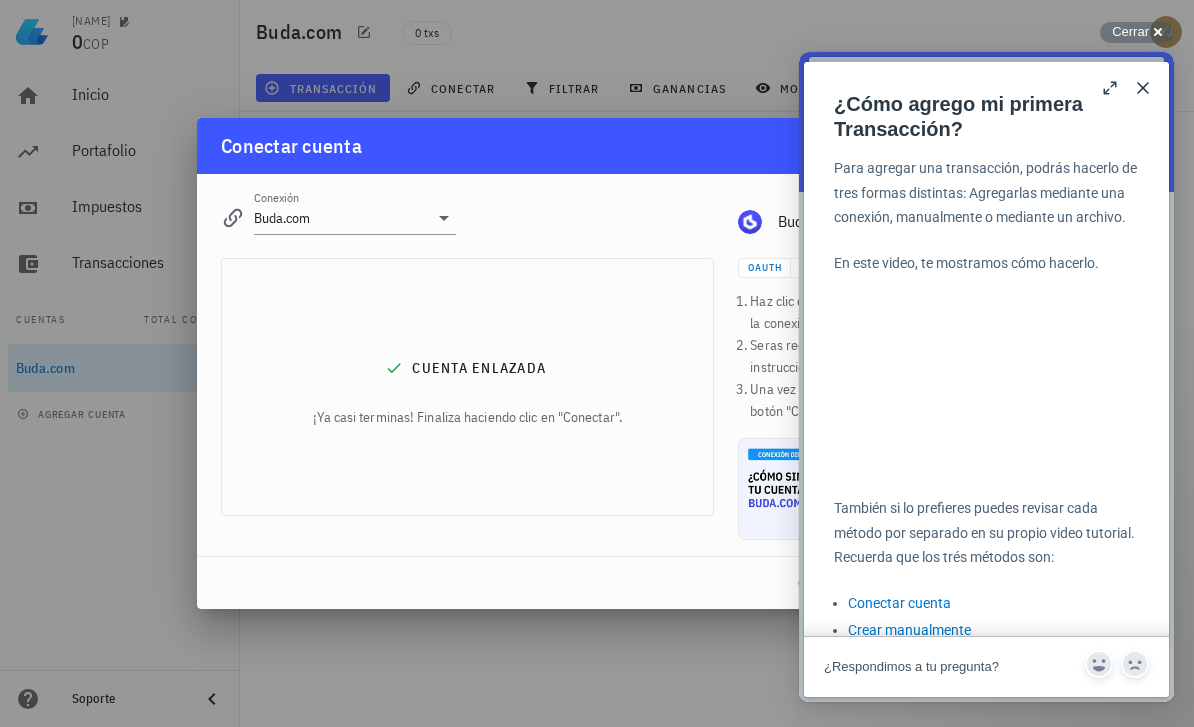 click on "Close" at bounding box center (1143, 88) 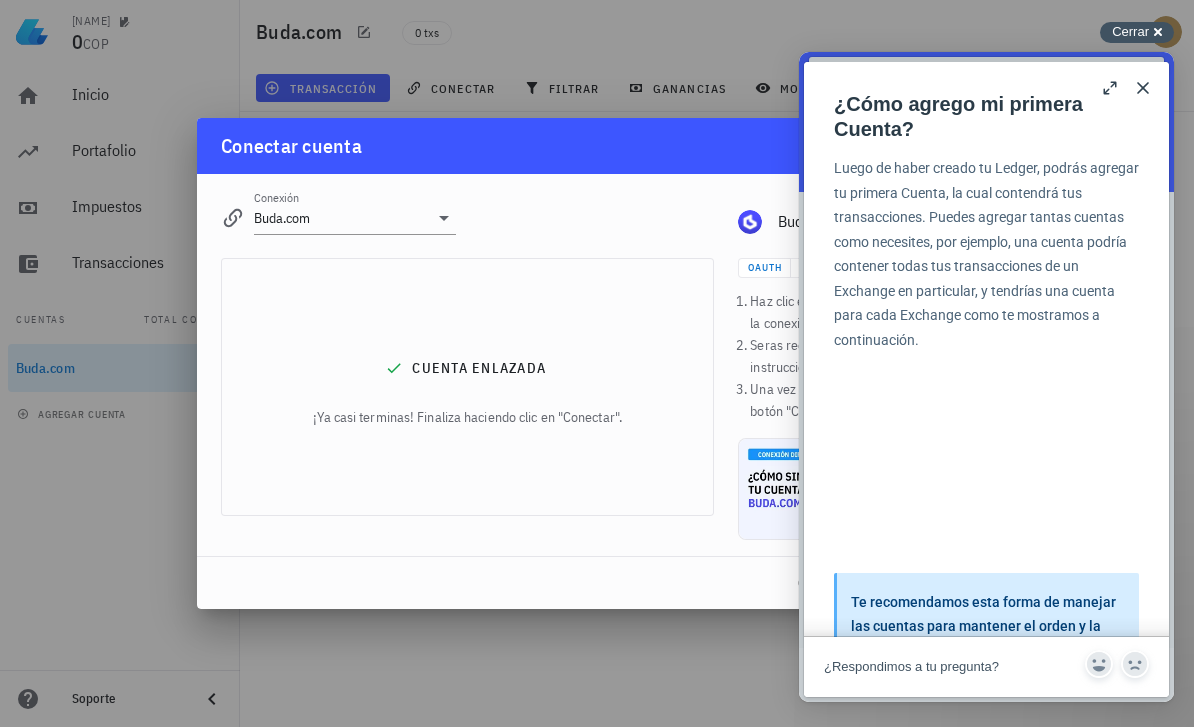 click on "Cerrar cross-small" at bounding box center [1137, 32] 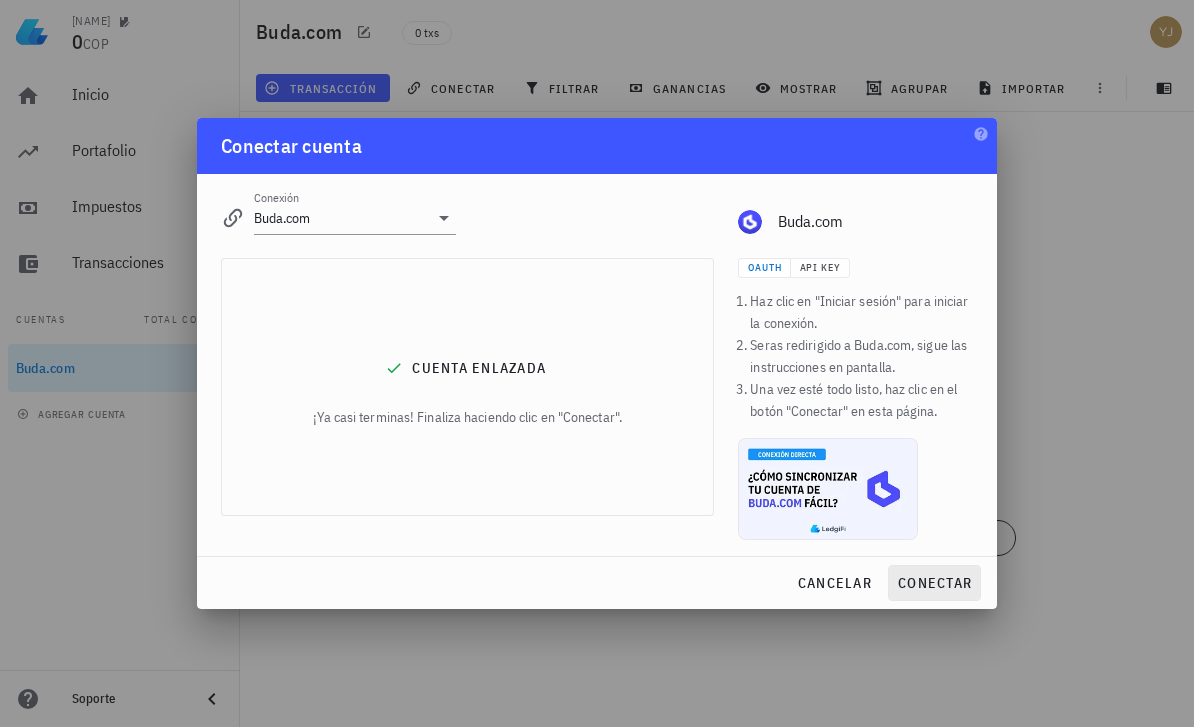click on "conectar" at bounding box center [934, 583] 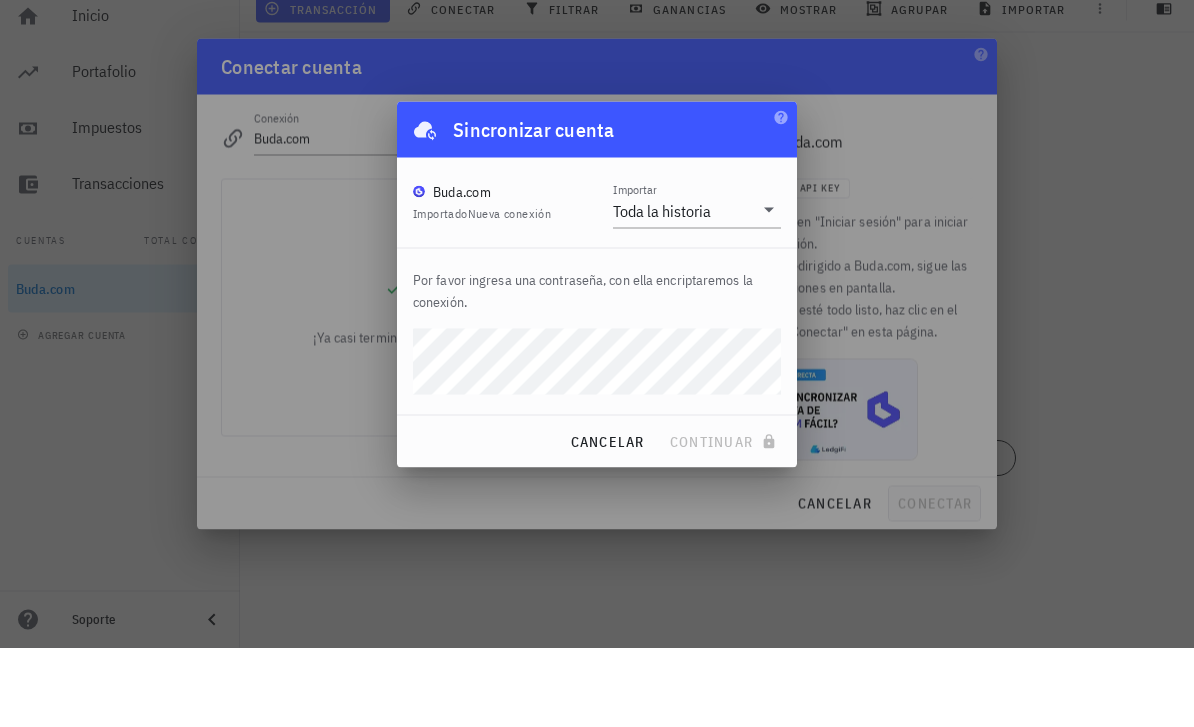 scroll, scrollTop: 64, scrollLeft: 12, axis: both 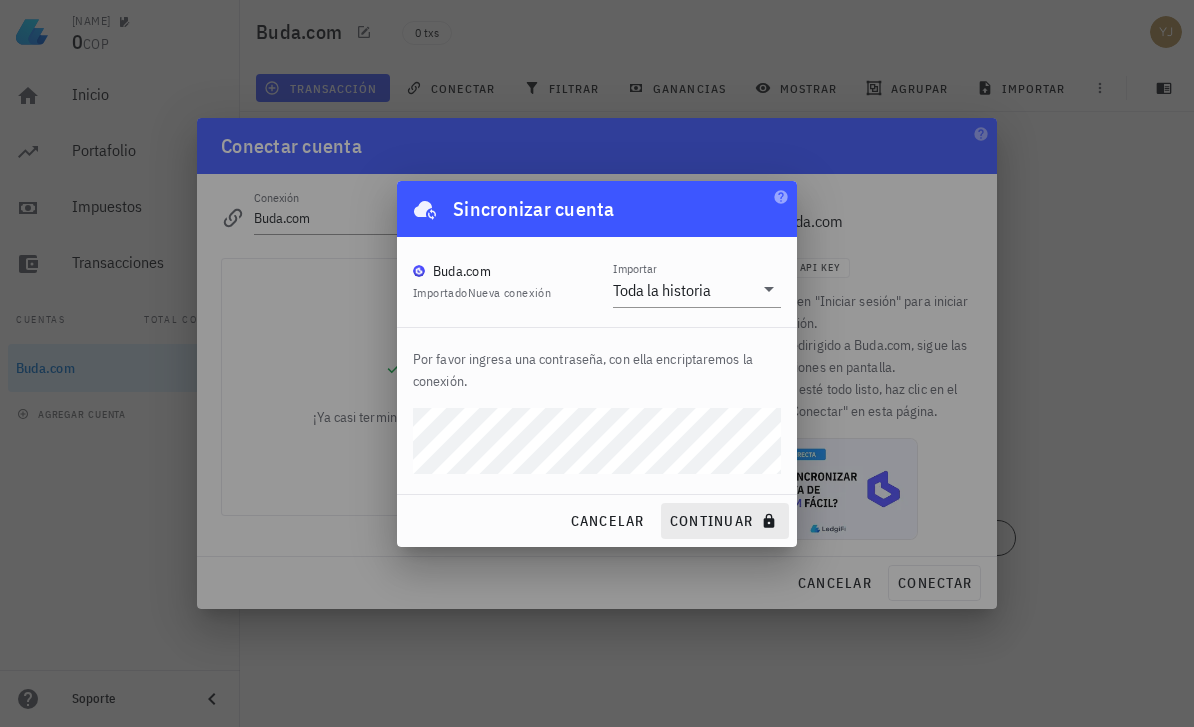 click on "continuar" at bounding box center (725, 521) 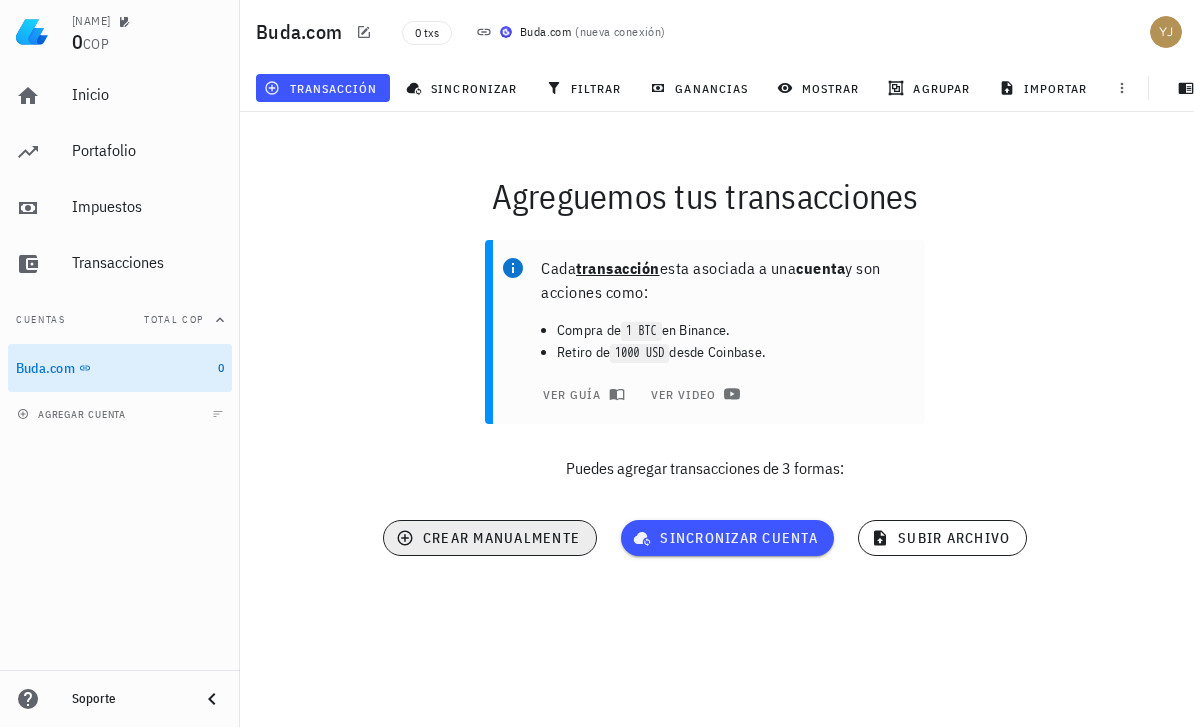 click on "crear manualmente" at bounding box center (490, 538) 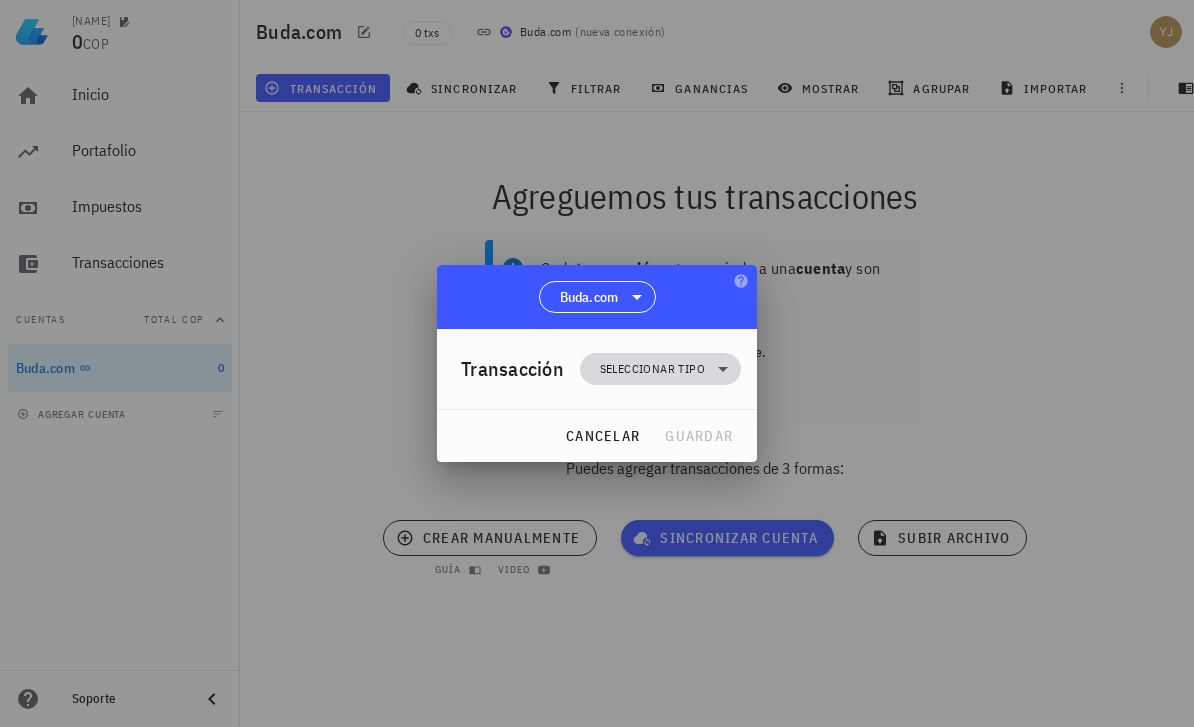 click 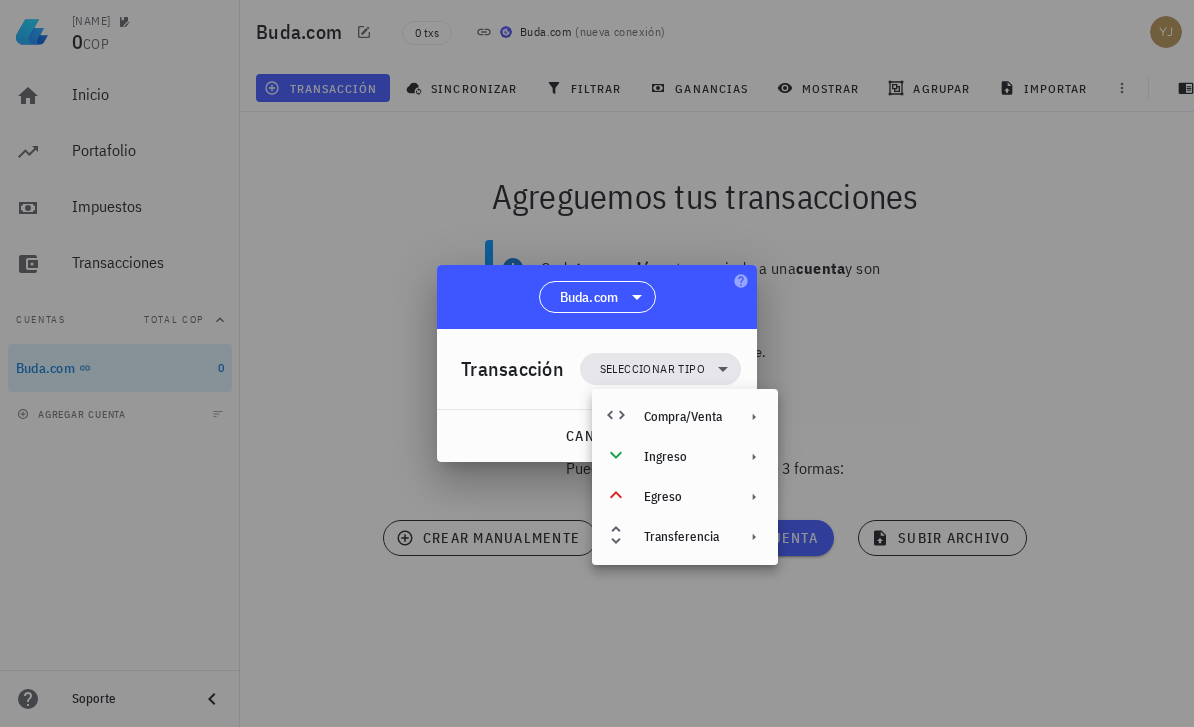 click on "Buda.com" at bounding box center (597, 297) 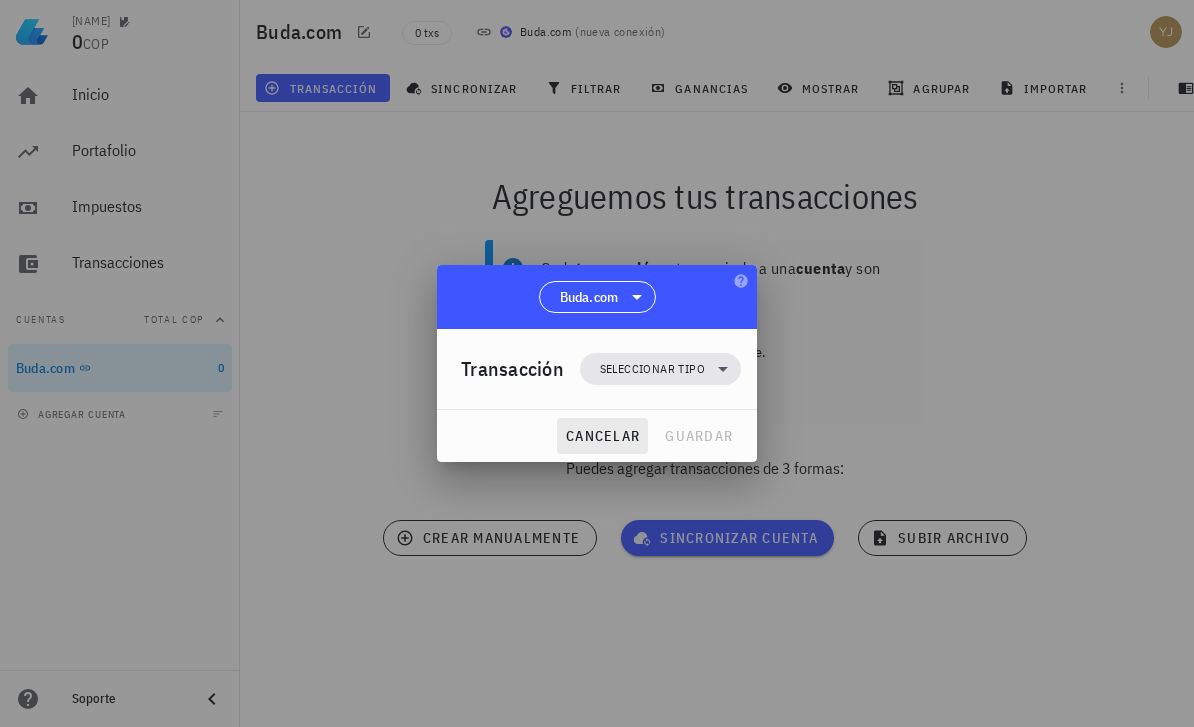 click on "cancelar" at bounding box center [602, 436] 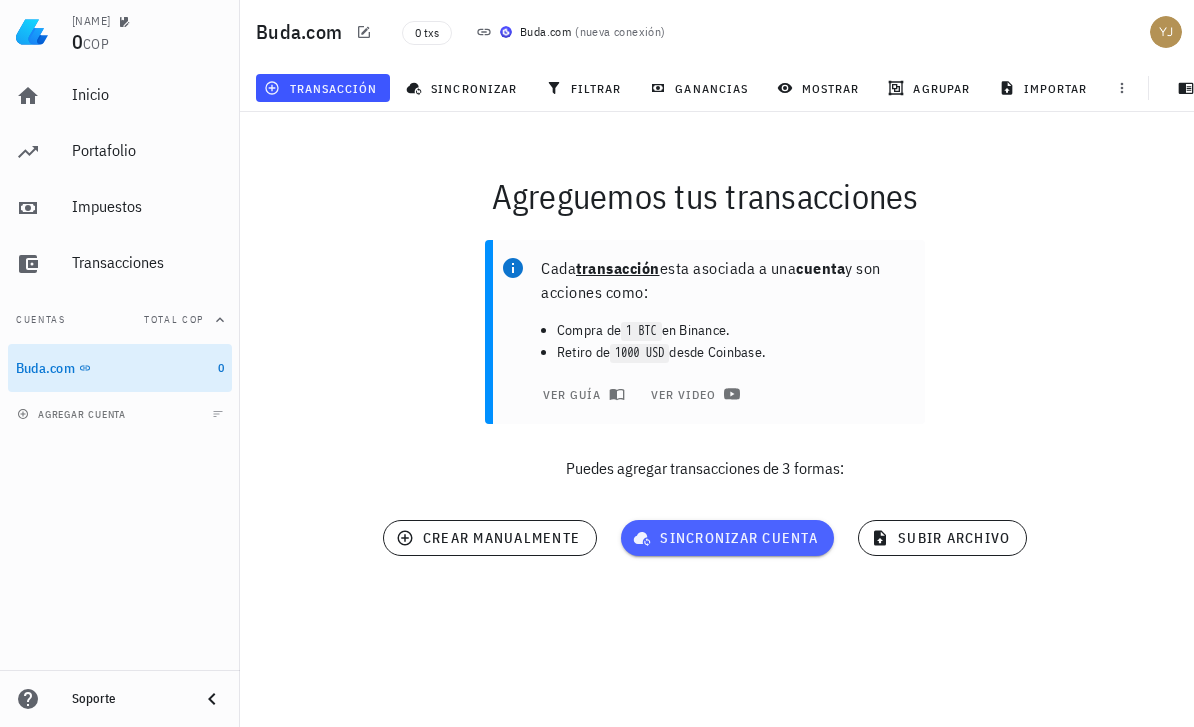 click on "sincronizar cuenta" at bounding box center [727, 538] 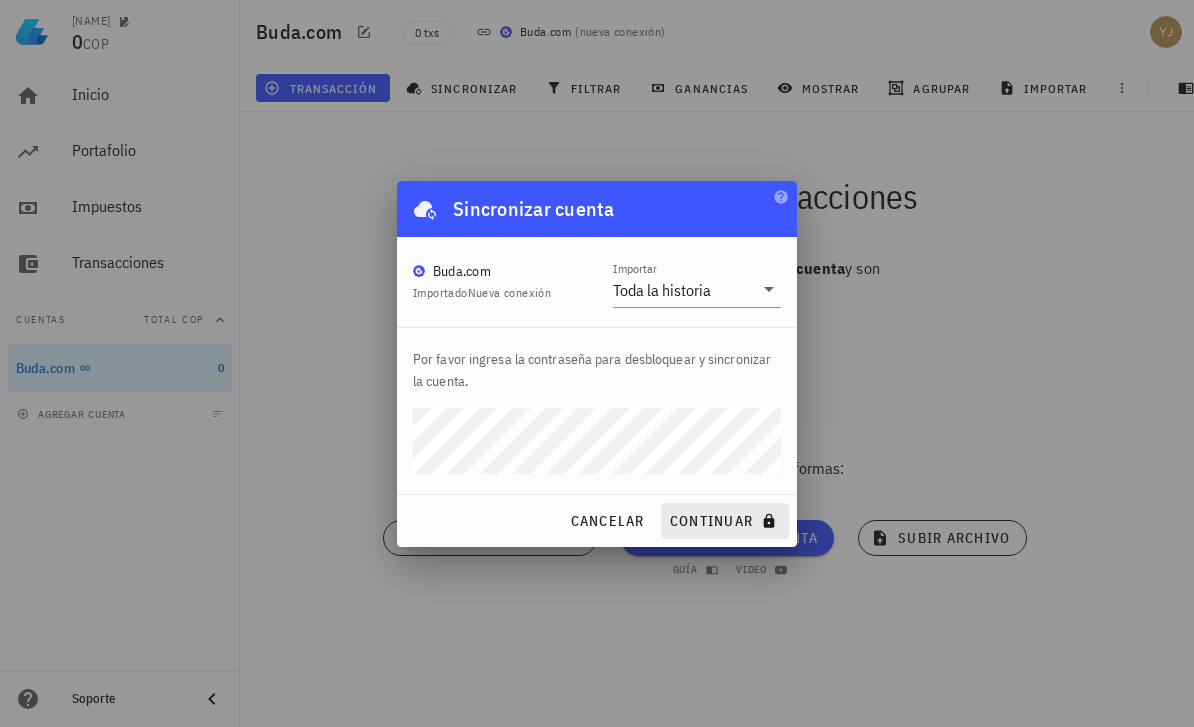 click on "continuar" at bounding box center [725, 521] 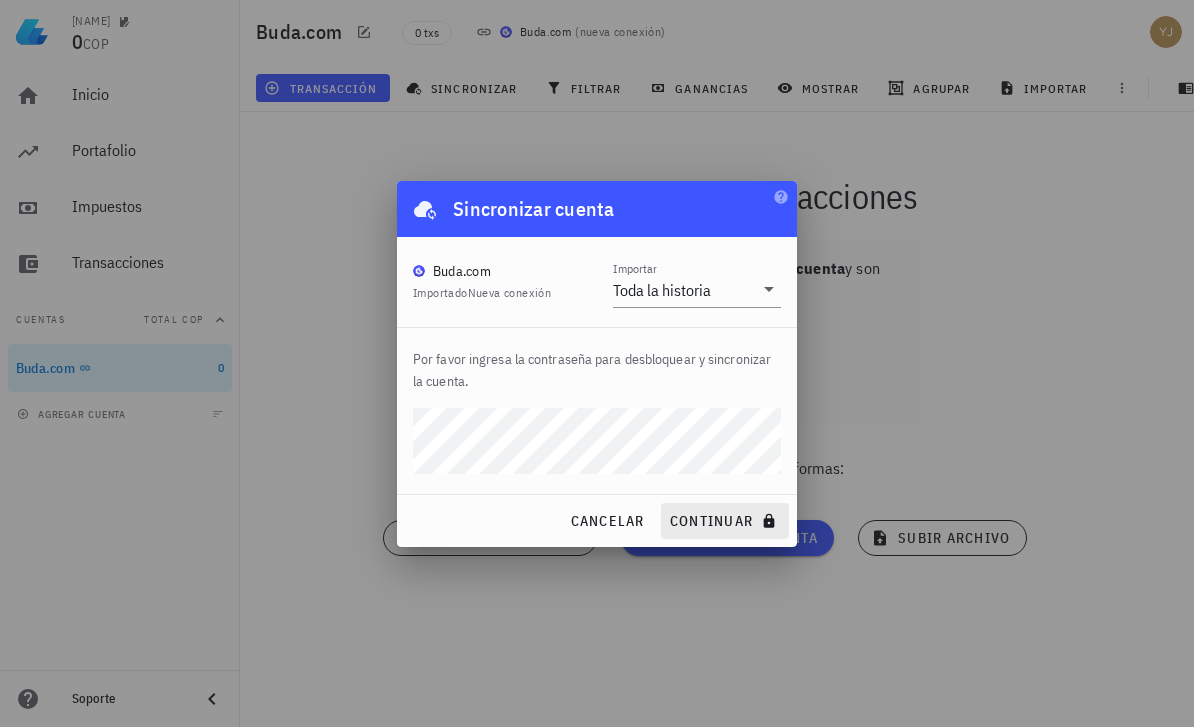 click on "continuar" at bounding box center (725, 521) 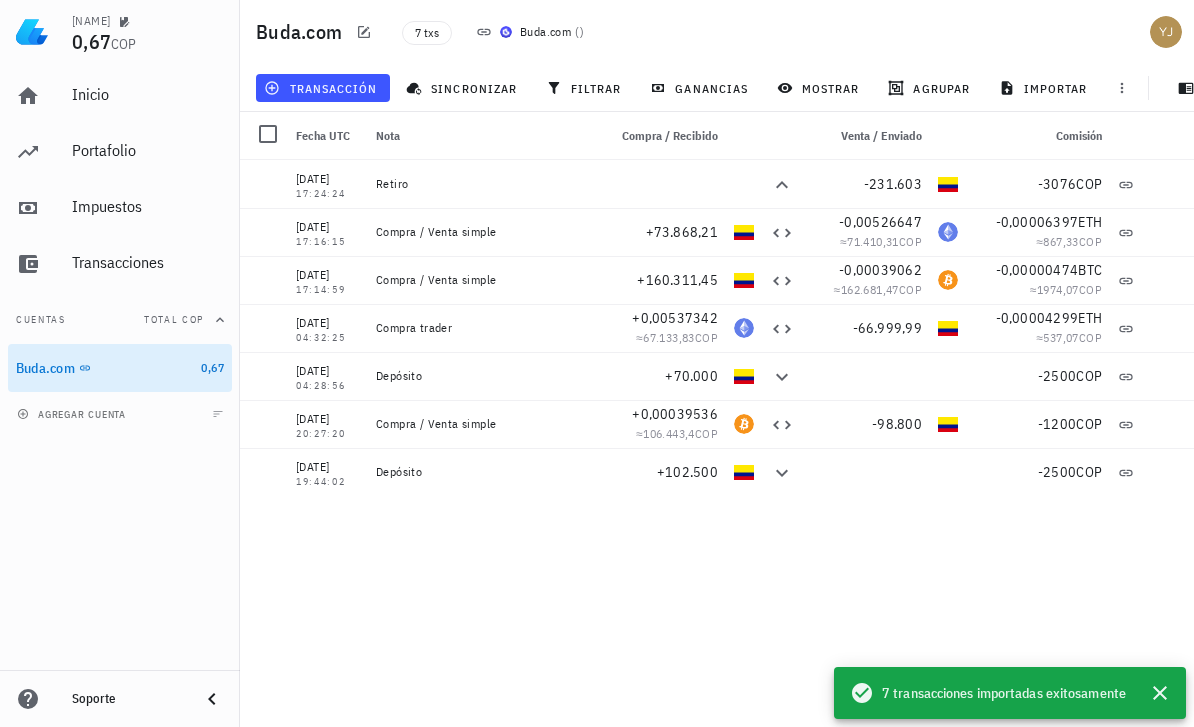 scroll, scrollTop: 0, scrollLeft: 0, axis: both 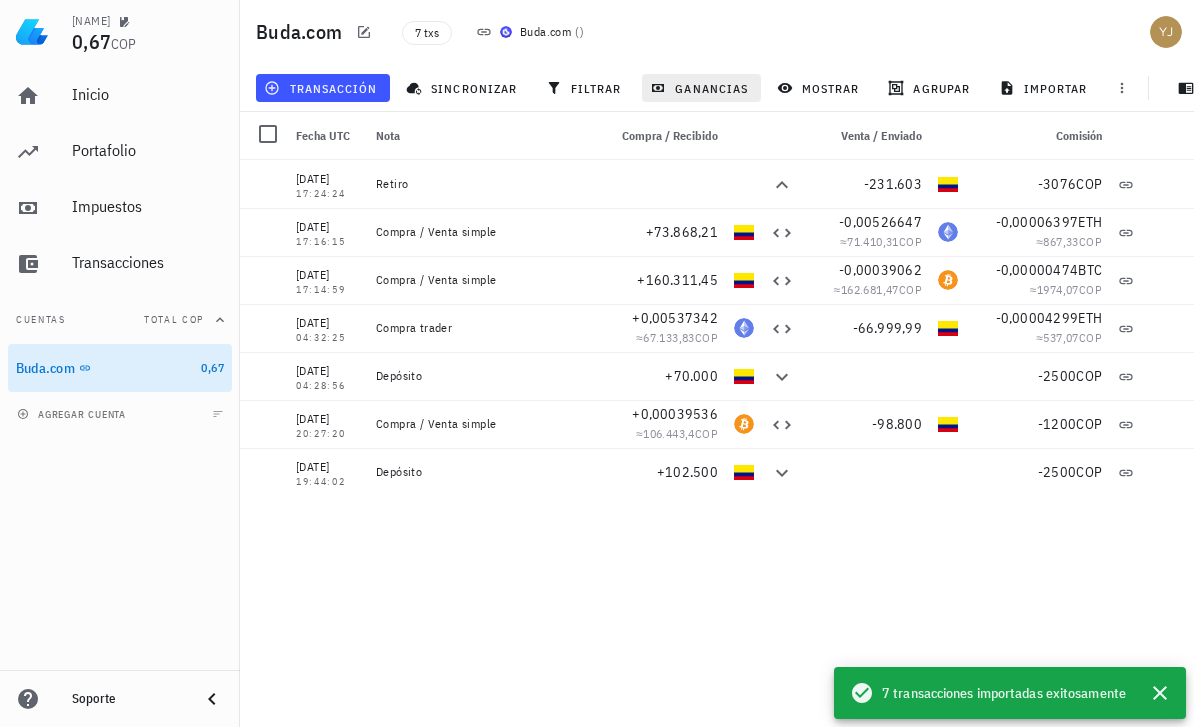 click on "ganancias" at bounding box center [701, 88] 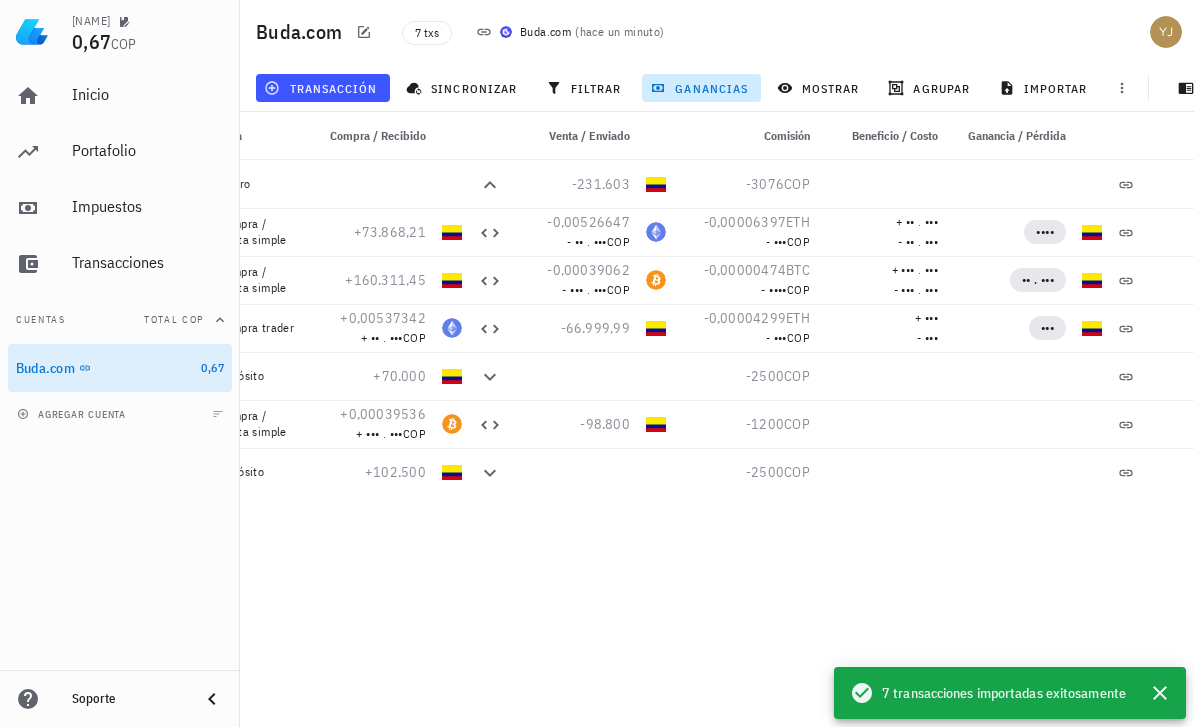 scroll, scrollTop: 0, scrollLeft: 158, axis: horizontal 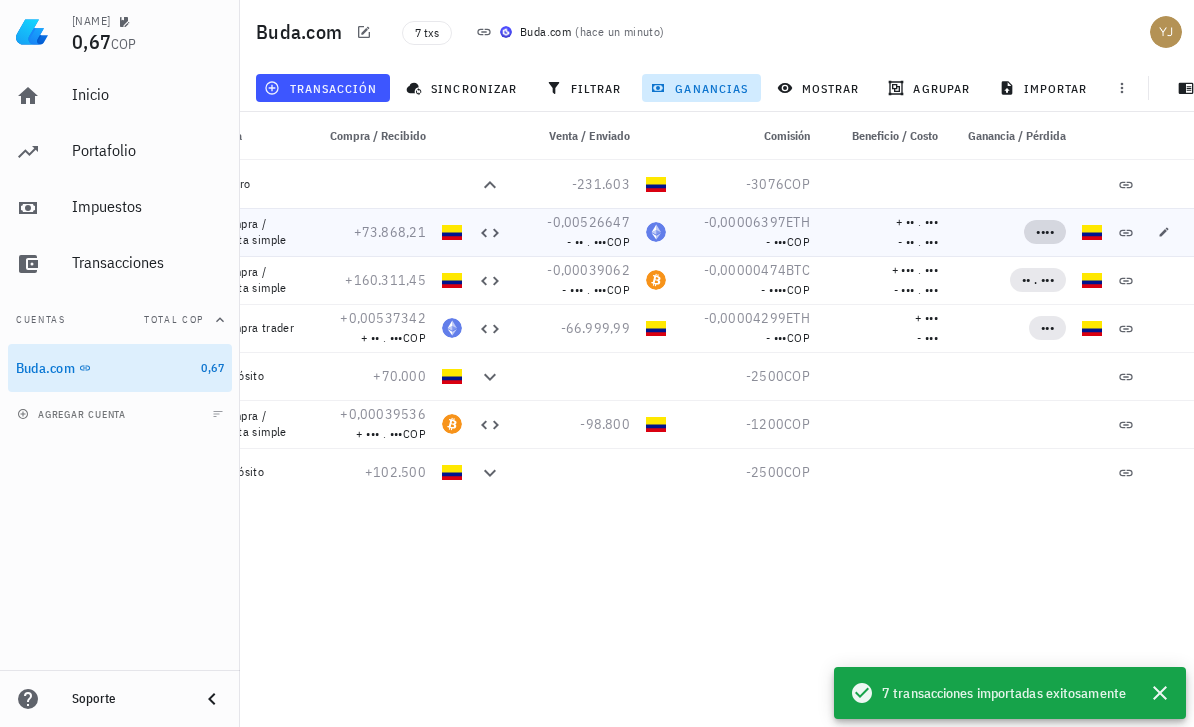 click on "••••" at bounding box center [1045, 232] 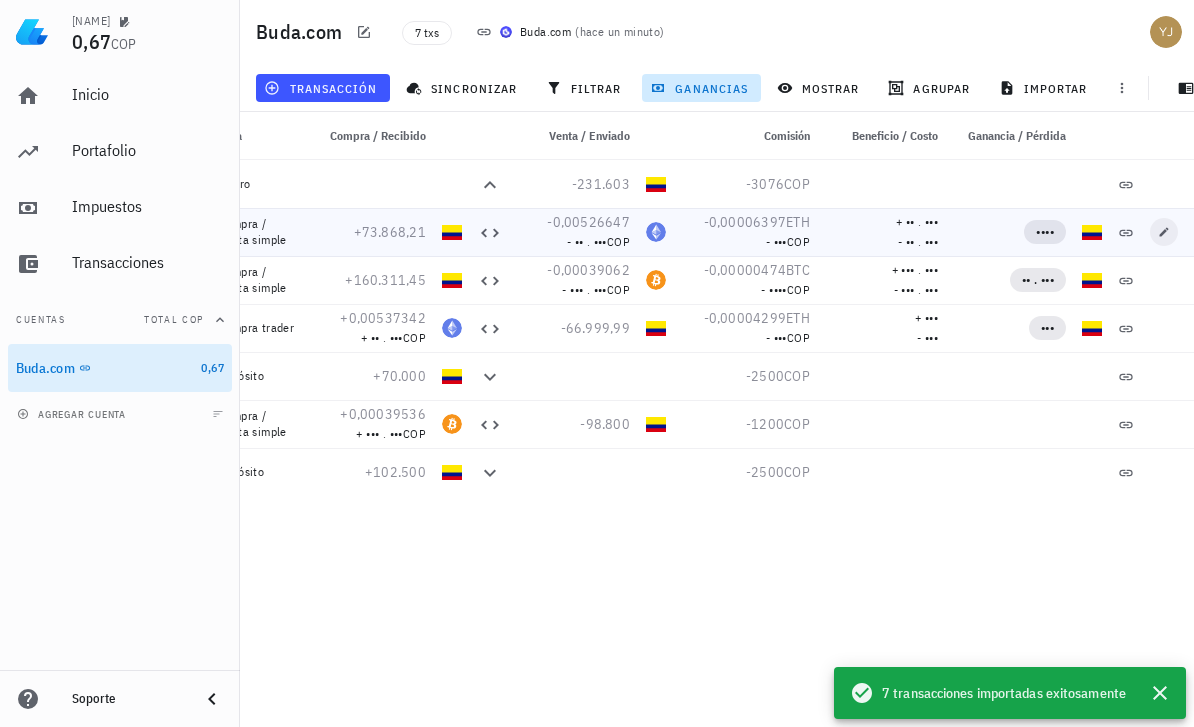 click 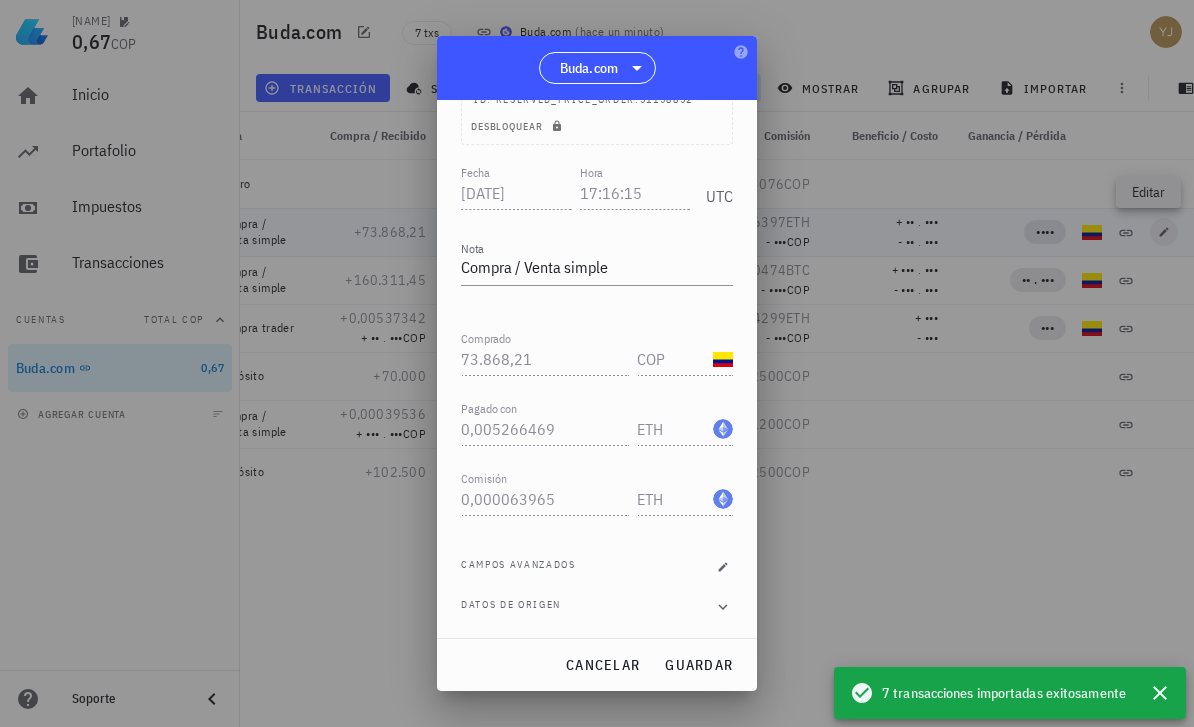 scroll, scrollTop: 165, scrollLeft: 0, axis: vertical 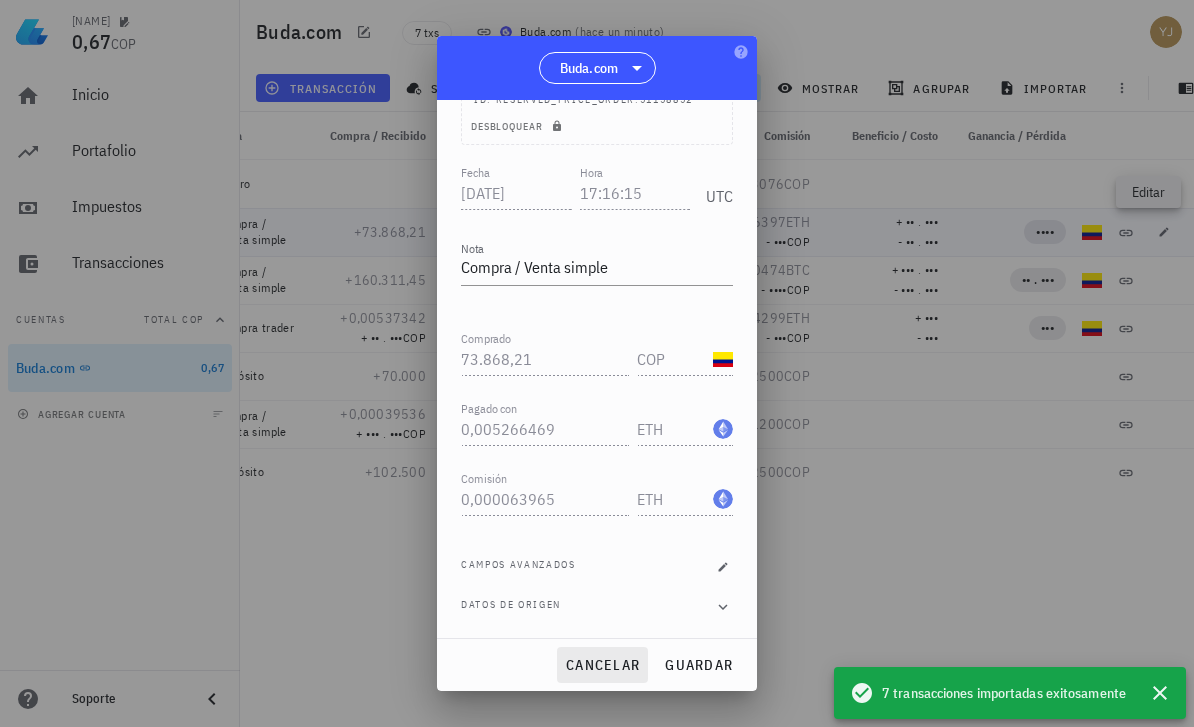 click on "cancelar" at bounding box center (602, 665) 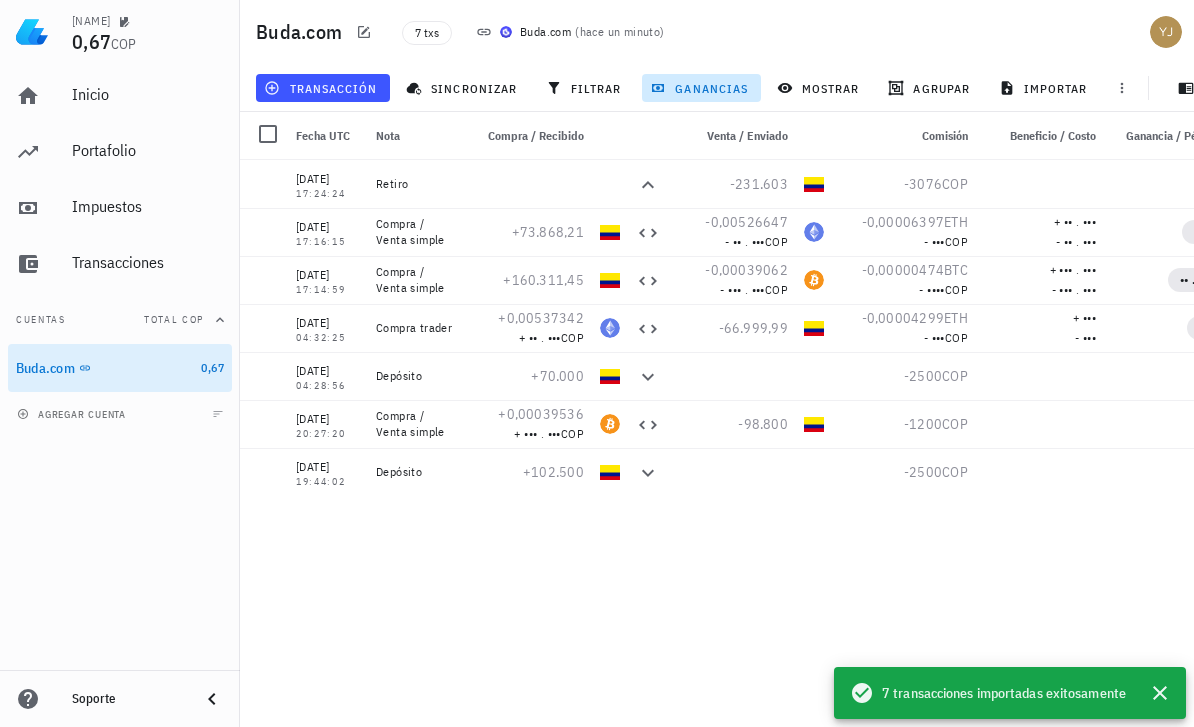 scroll, scrollTop: 0, scrollLeft: 0, axis: both 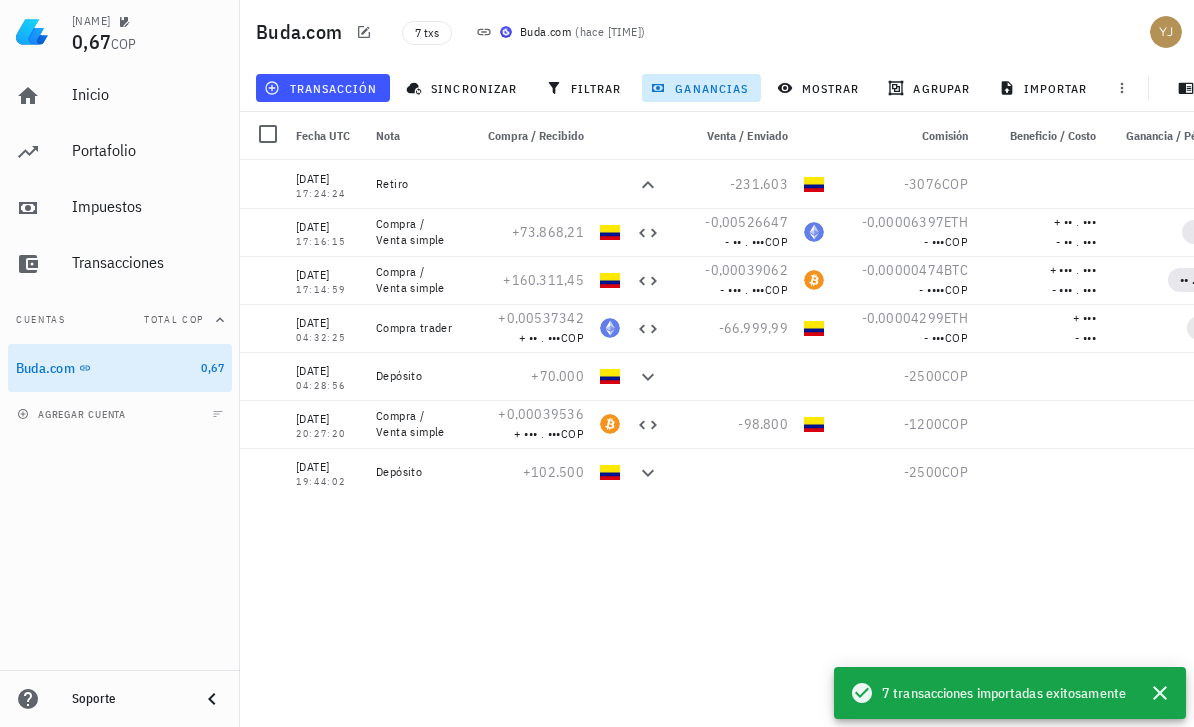 click on "ganancias" at bounding box center [701, 88] 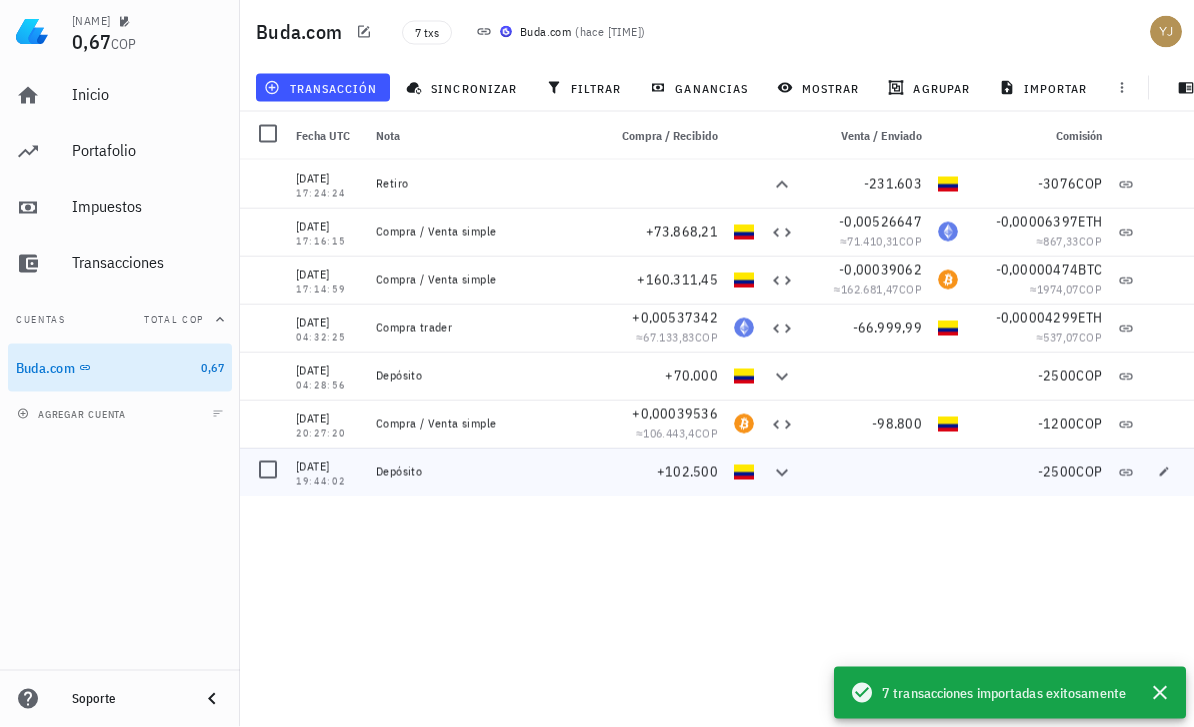 scroll, scrollTop: 2, scrollLeft: 0, axis: vertical 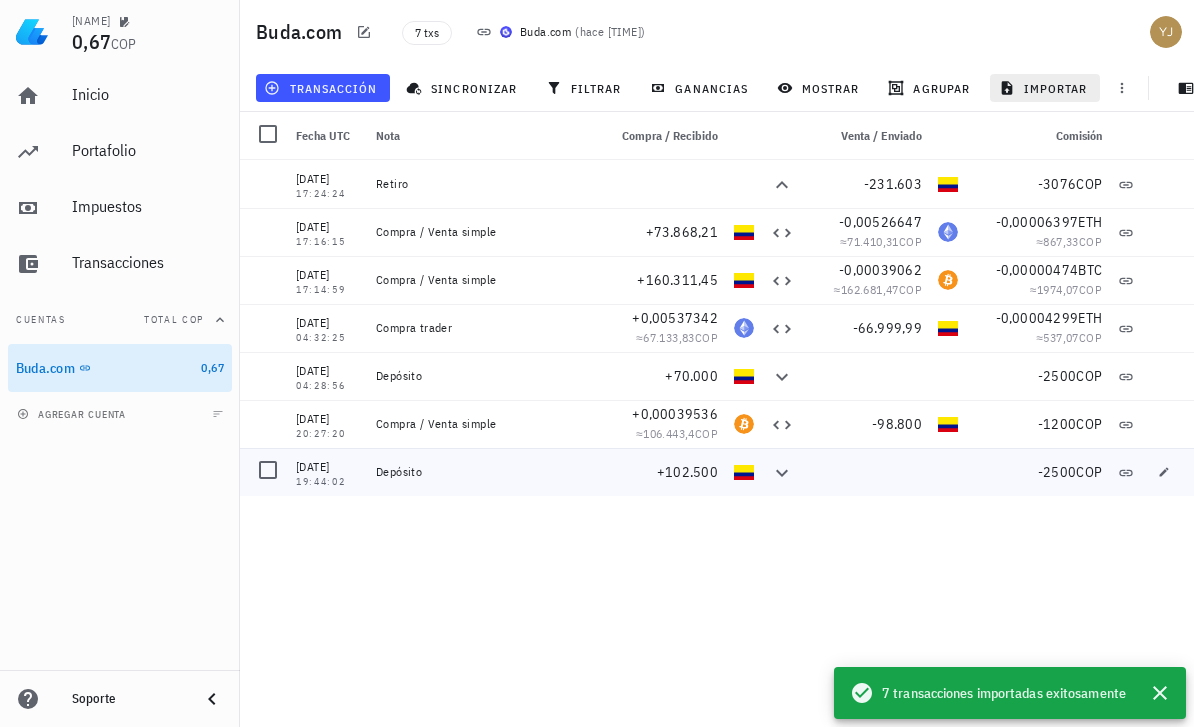 click on "importar" at bounding box center [1045, 88] 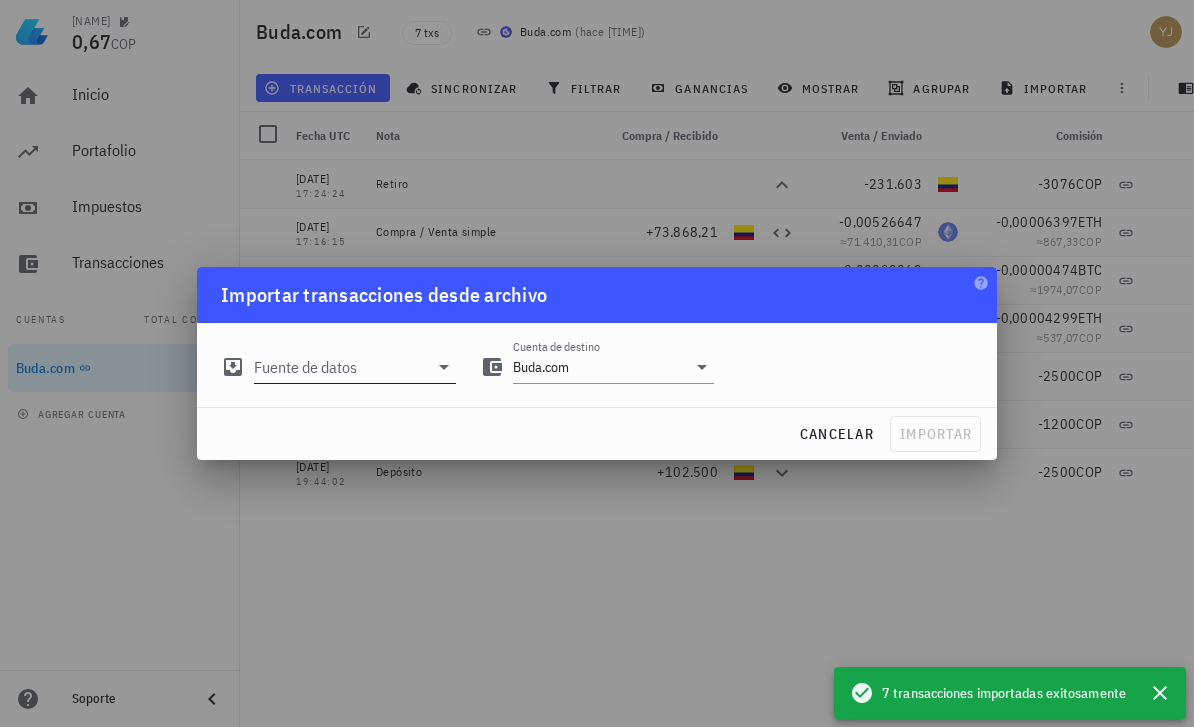 click 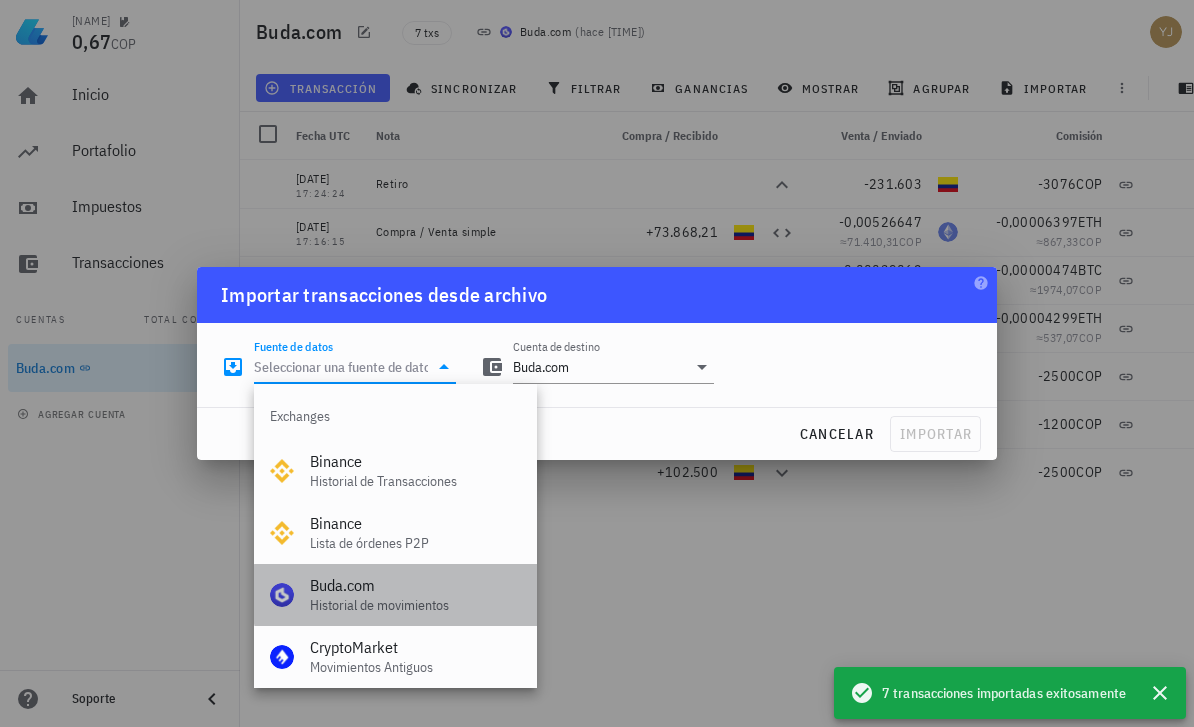click on "Buda.com   Historial de movimientos" at bounding box center (415, 595) 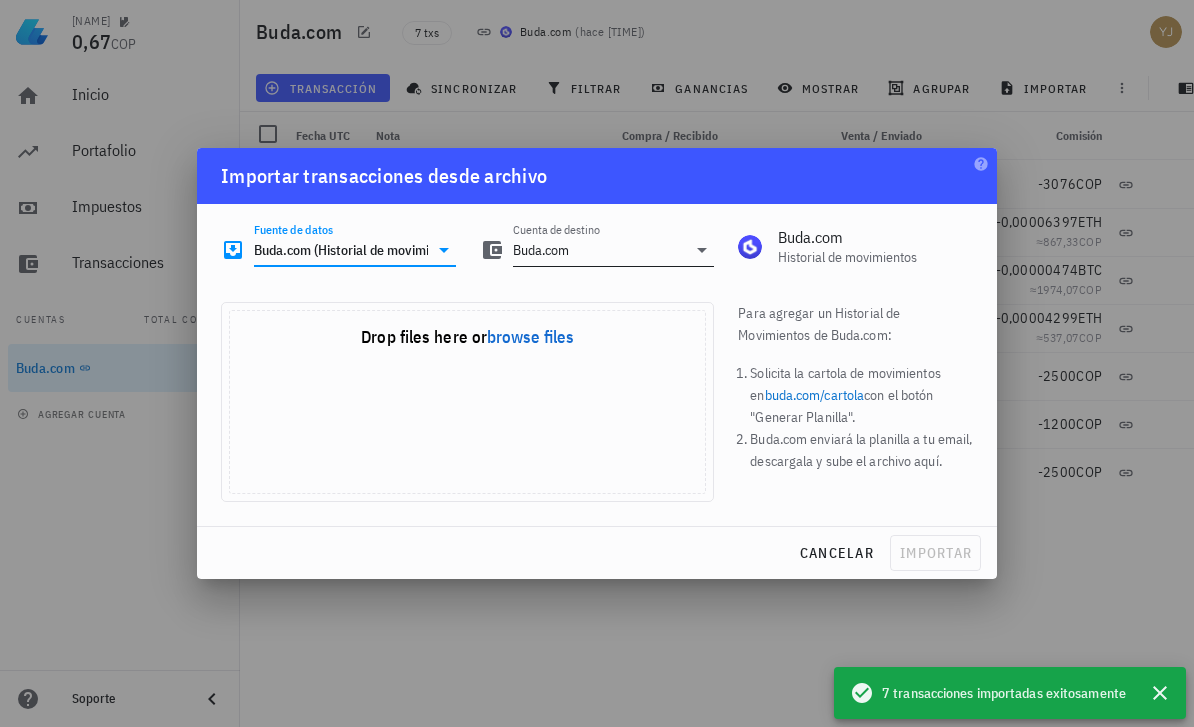 click 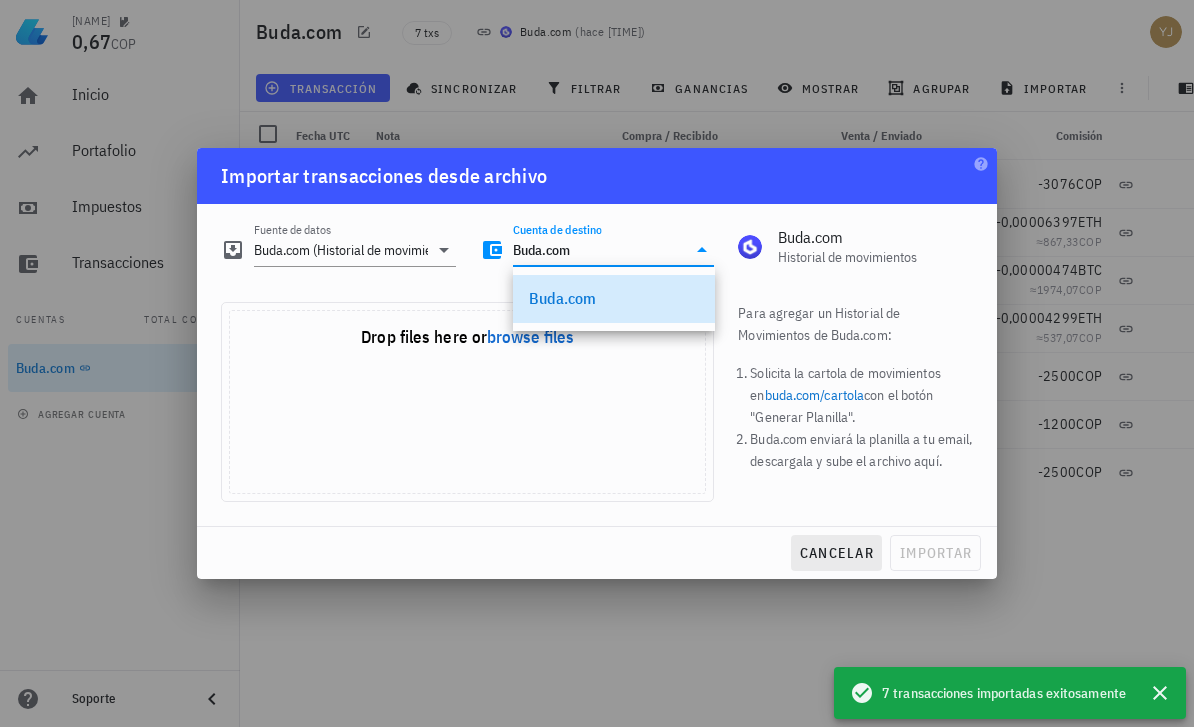 click on "cancelar" at bounding box center (836, 553) 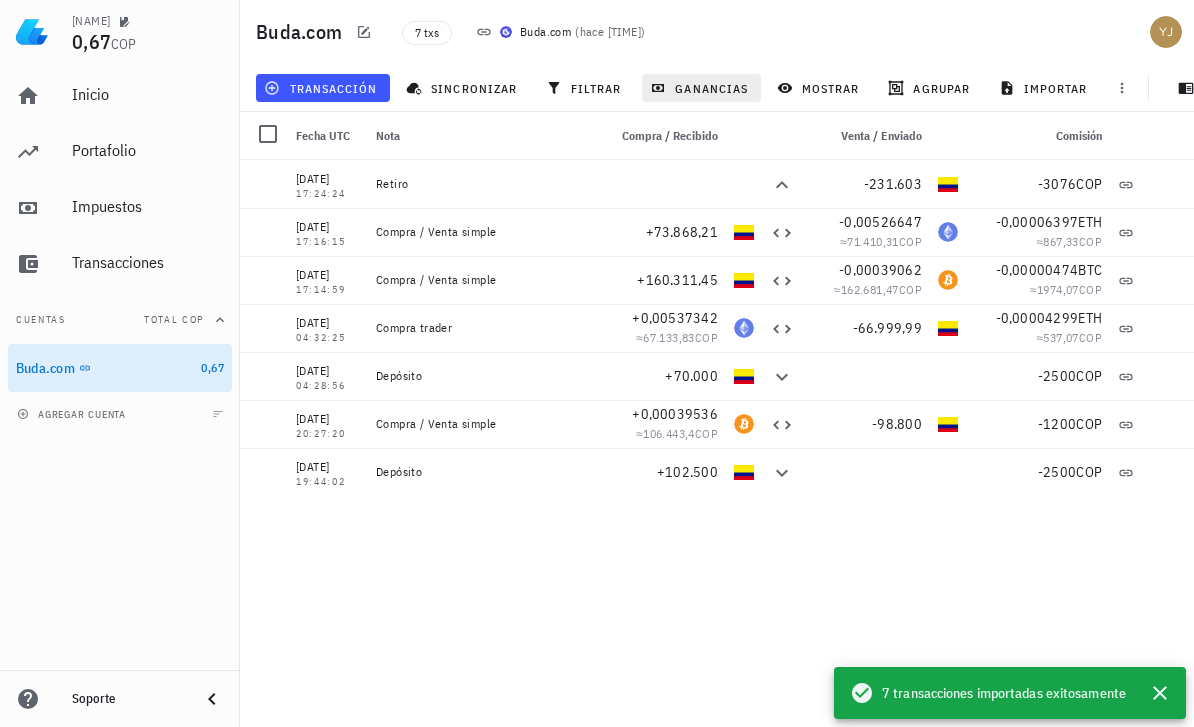 click on "ganancias" at bounding box center [701, 88] 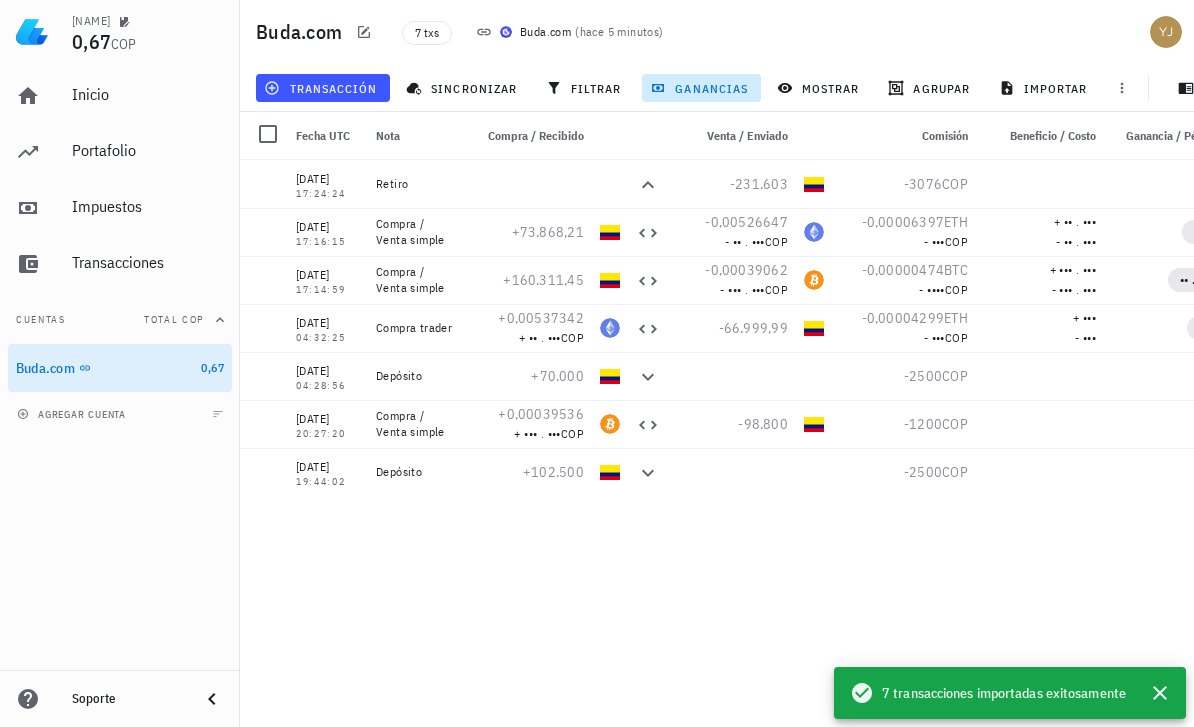scroll, scrollTop: 0, scrollLeft: 0, axis: both 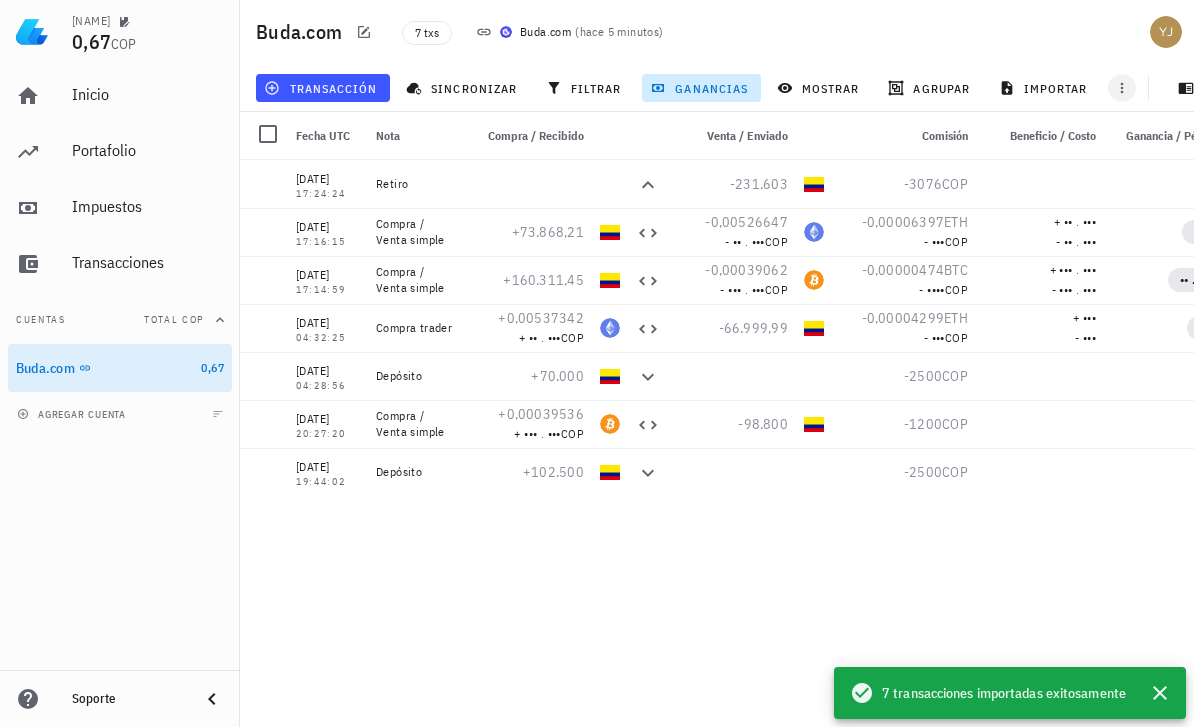 click at bounding box center (1122, 88) 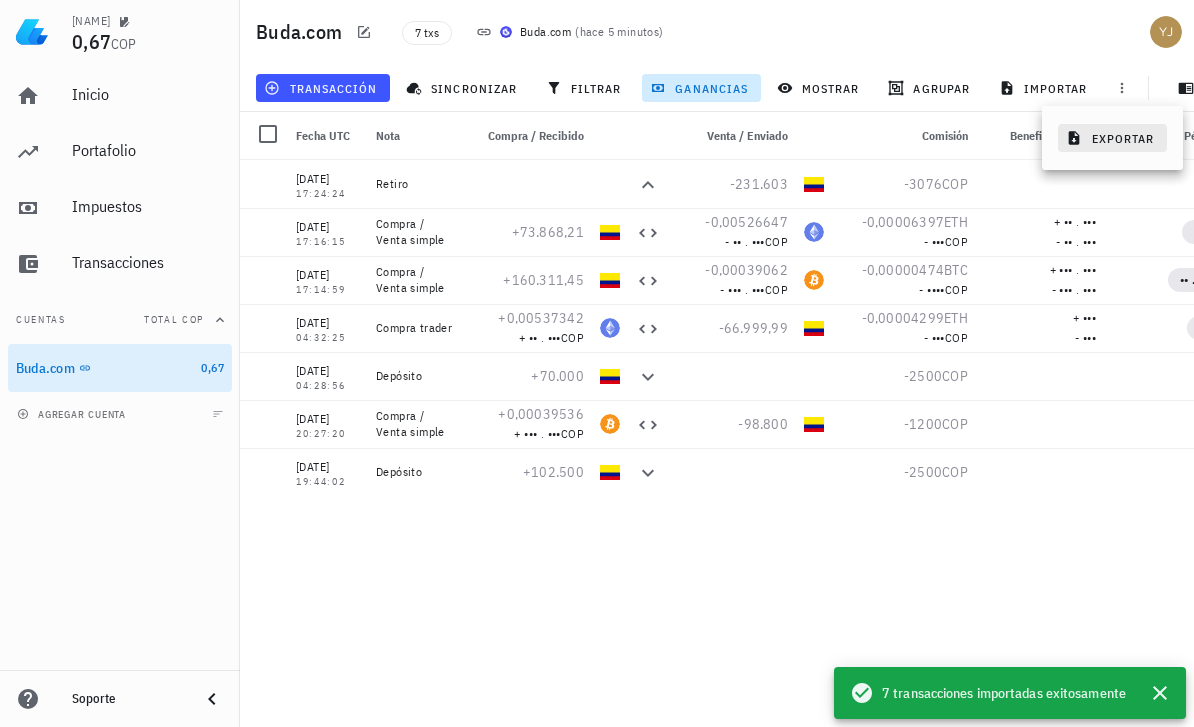 click on "exportar" at bounding box center [1112, 138] 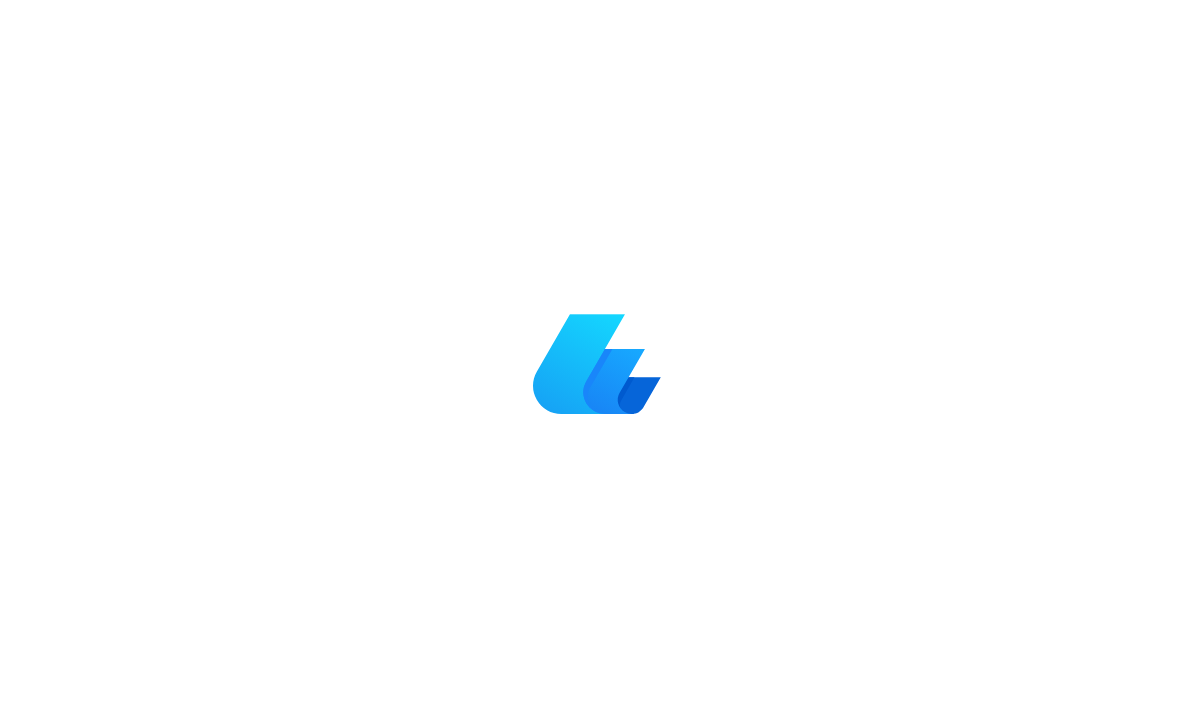 scroll, scrollTop: 0, scrollLeft: 0, axis: both 